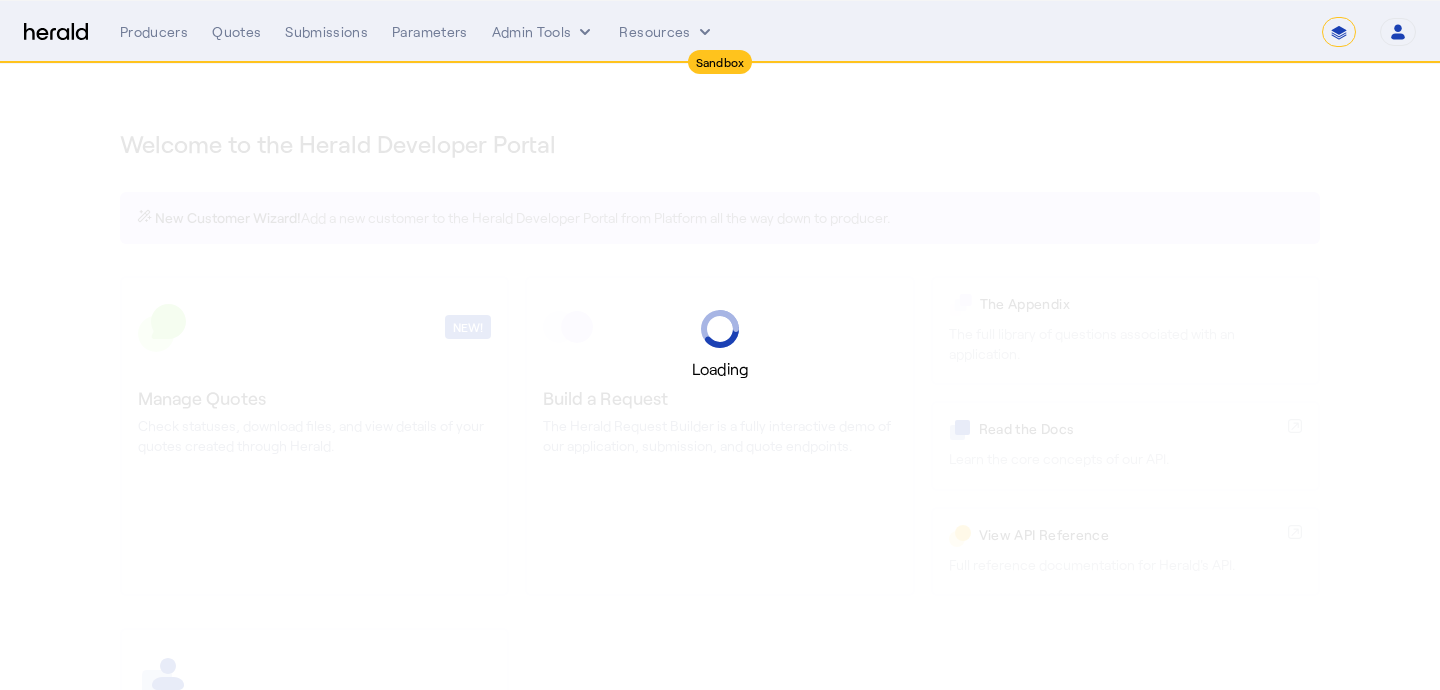 select on "*******" 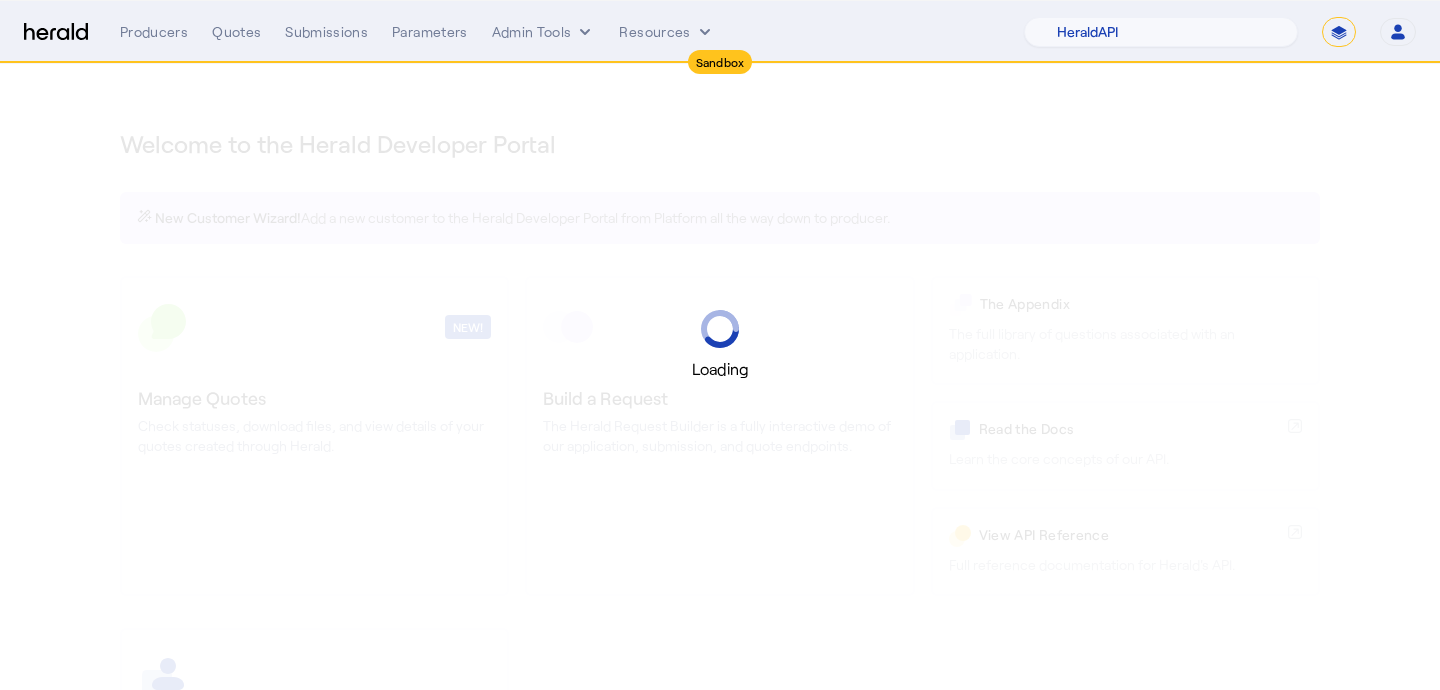 click on "**********" at bounding box center [1339, 32] 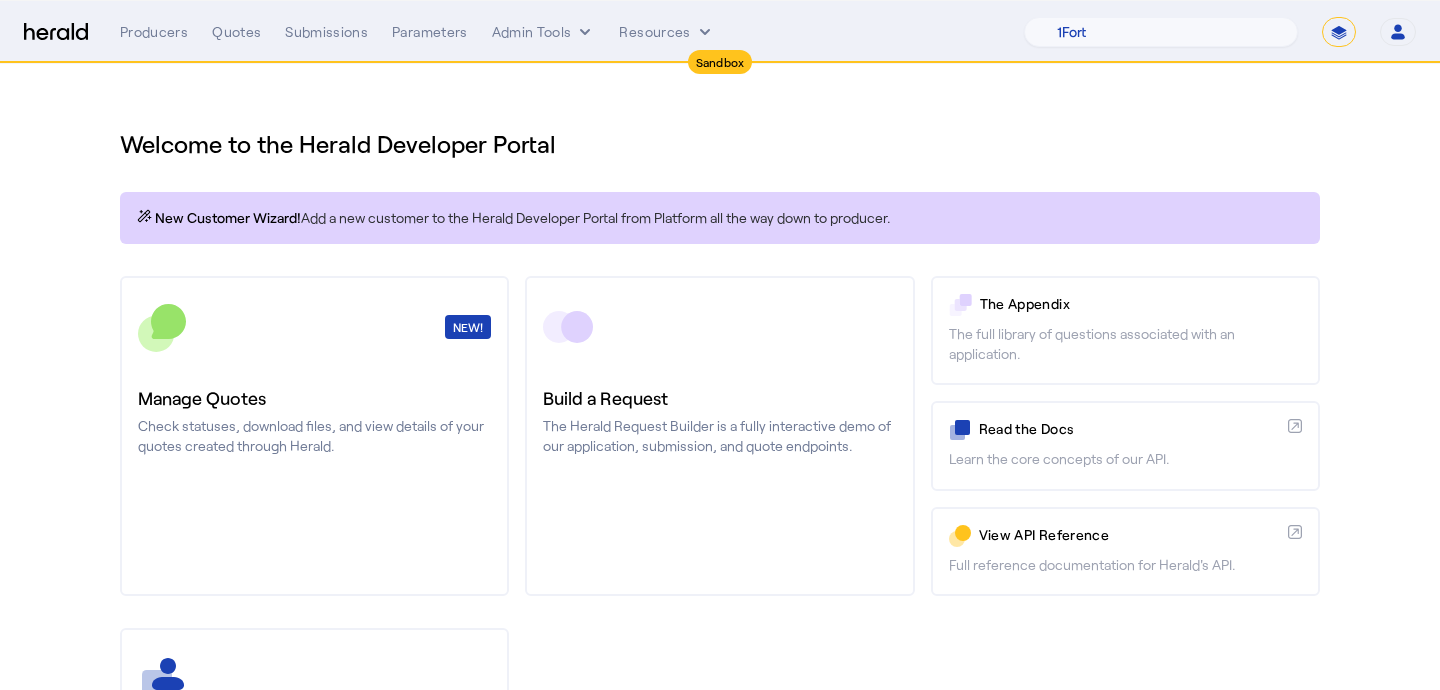 select on "**********" 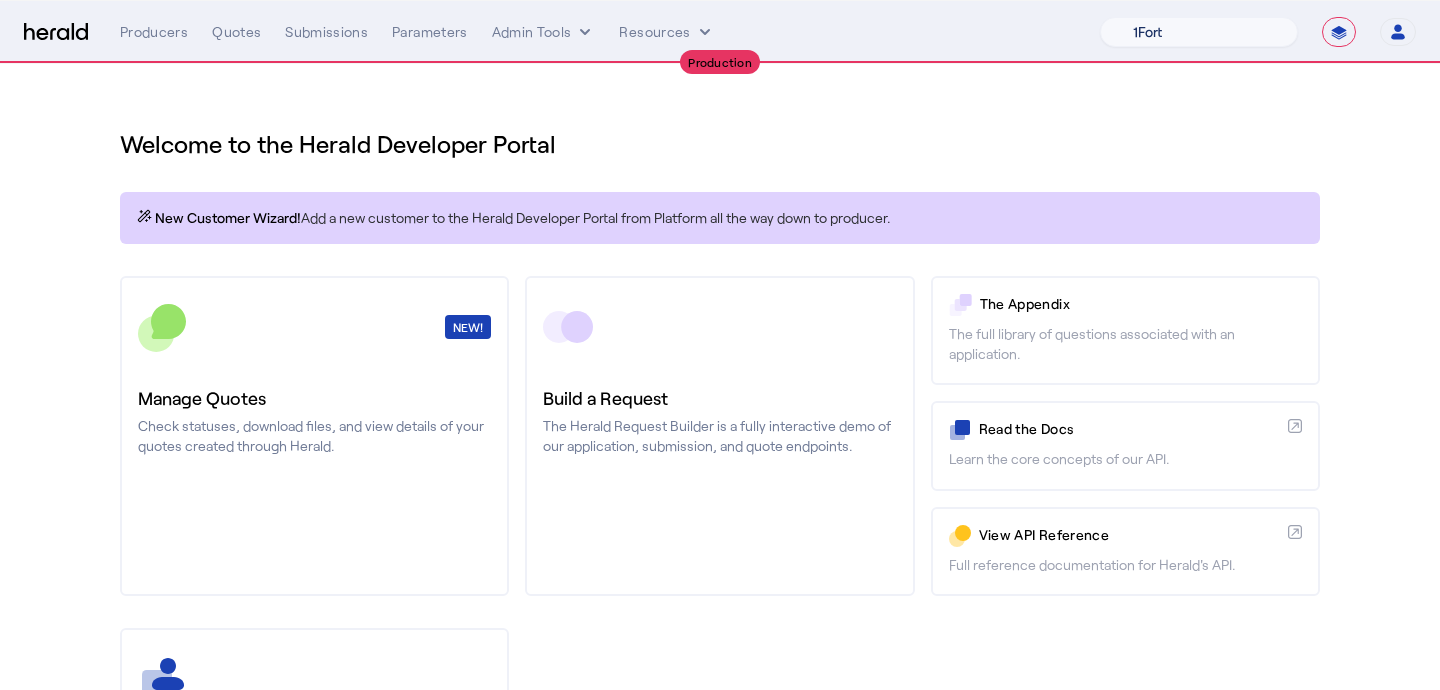click on "1Fort   Billy   BindHQ   Bunker   CRC   Campus Coverage   Citadel   Fifthwall   Flow Specialty (Capitola)   Founder Shield   Growthmill   HIB Marketplace   HeraldAPI   Layr   Limit   Marsh   QuoteWell   Sayata Labs   Semsee   Stere   USI   Vouch   Zywave" at bounding box center [1199, 32] 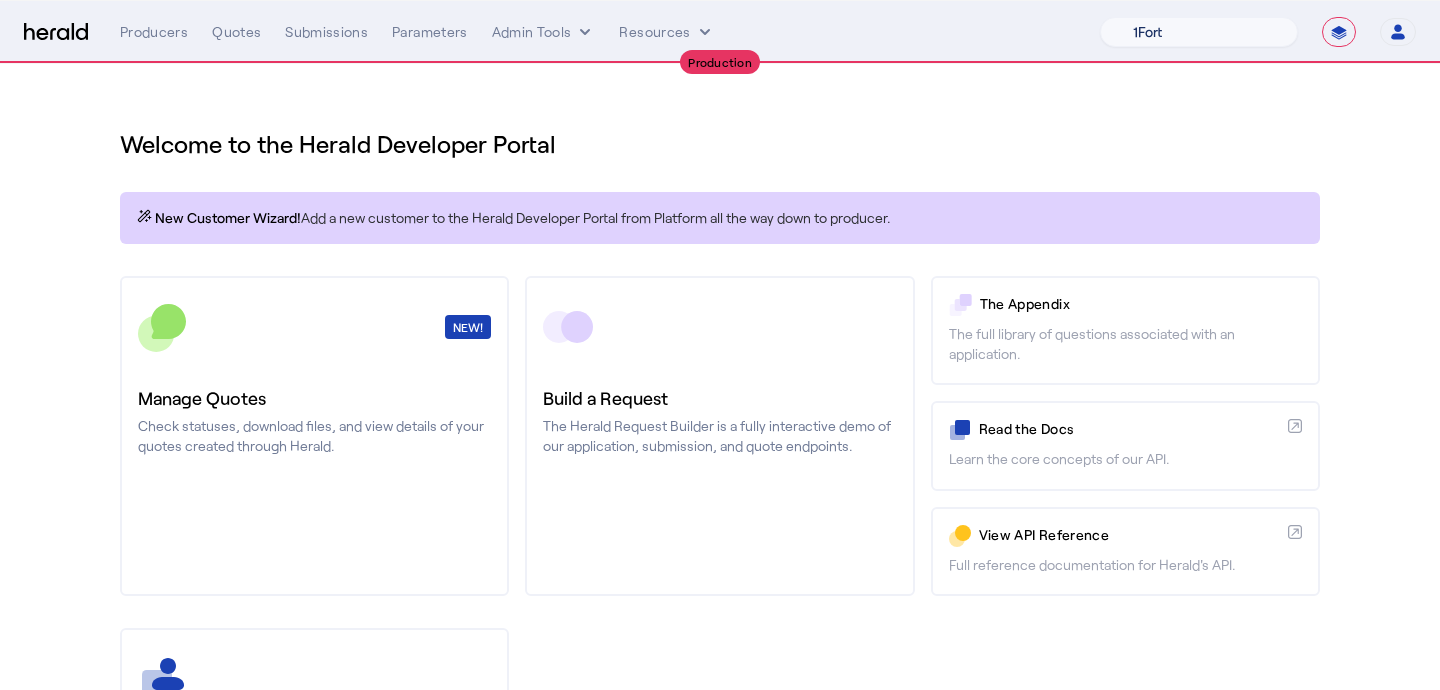 select on "pfm_z9k1_growthmill" 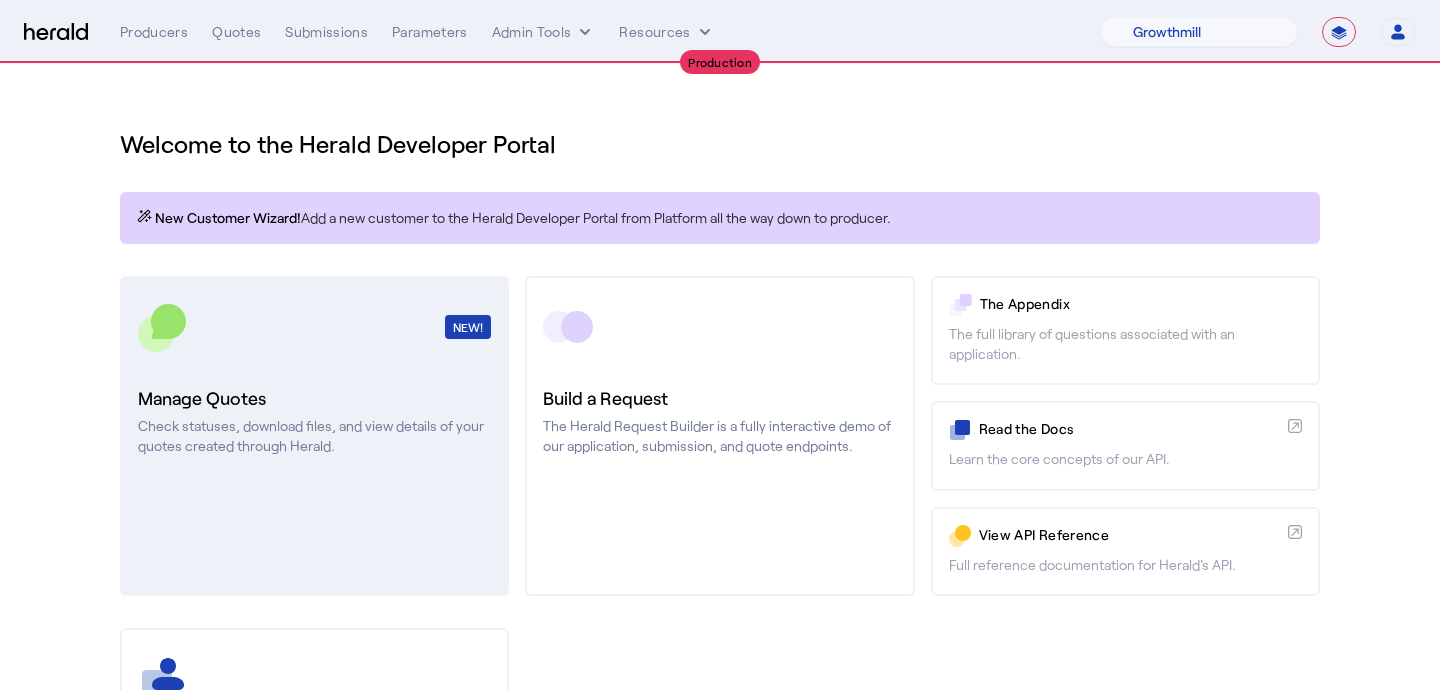 click on "Check statuses, download files, and view details of your quotes created through Herald." 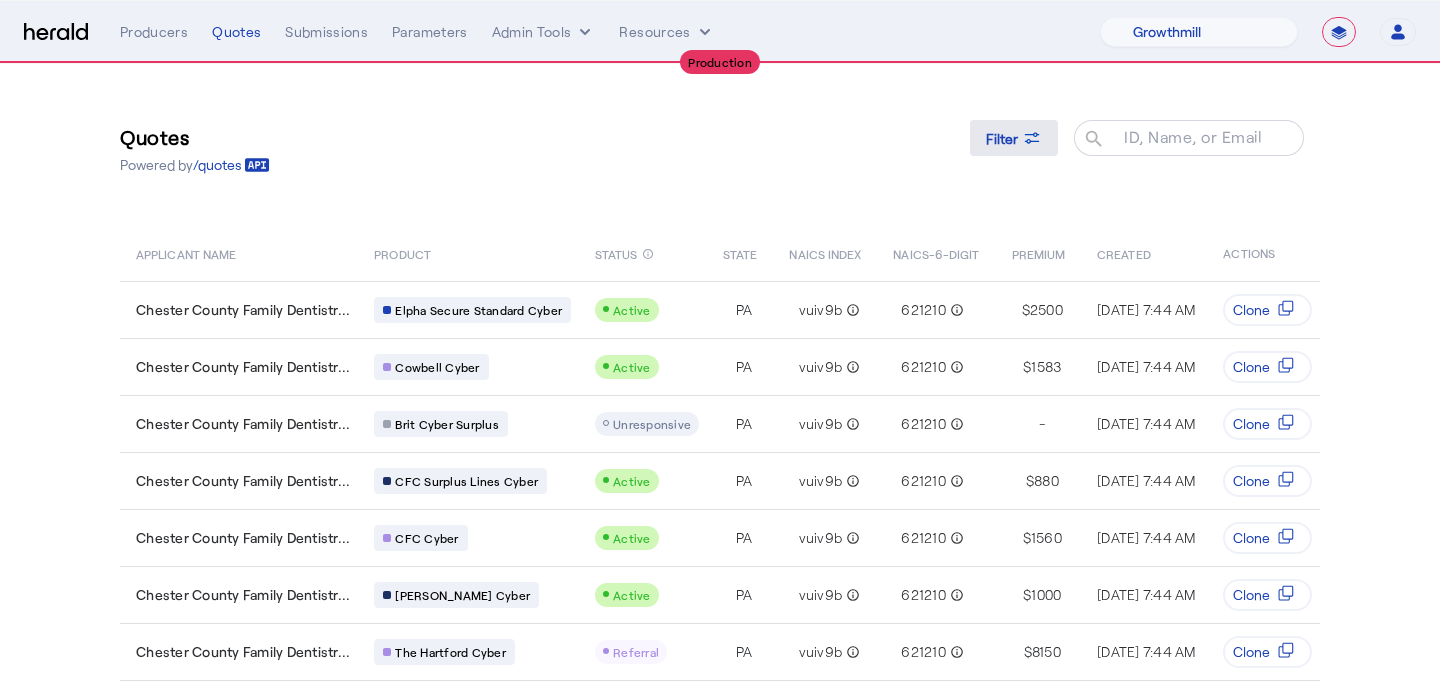 click at bounding box center [1014, 138] 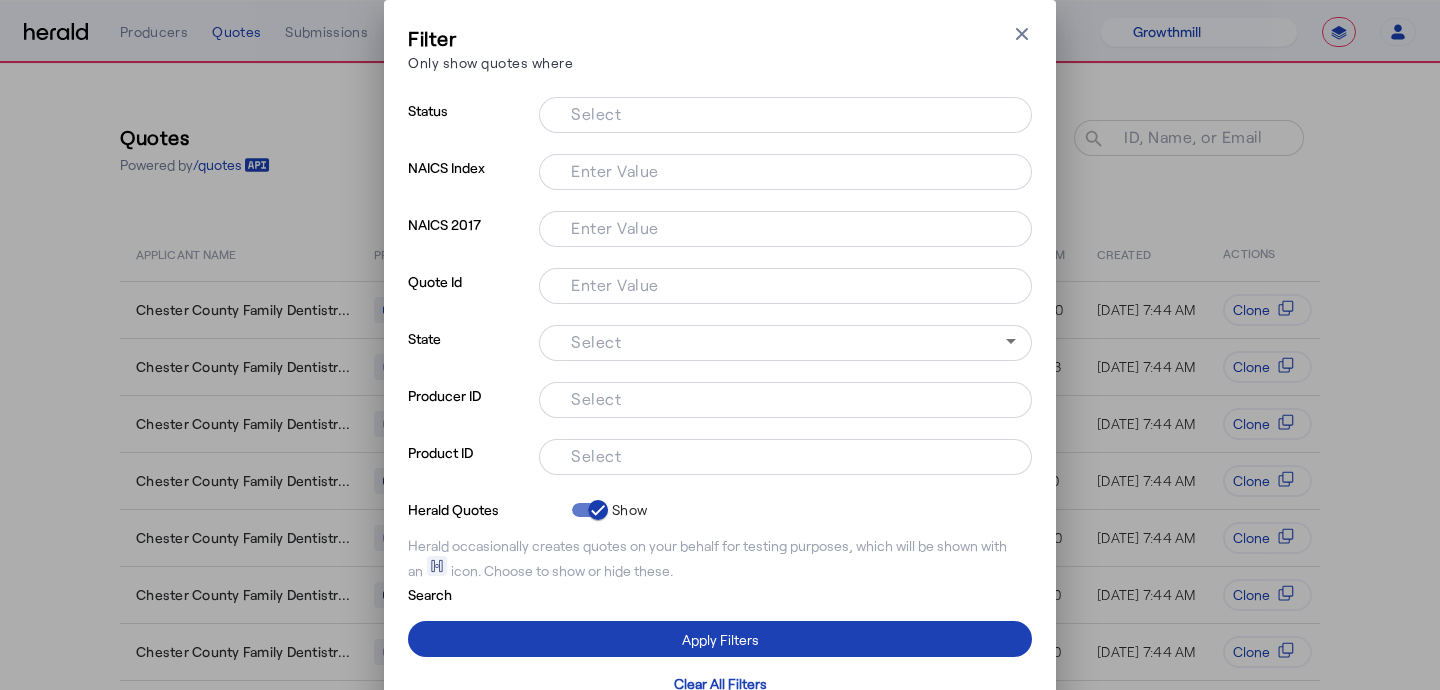 click on "Select" at bounding box center [781, 455] 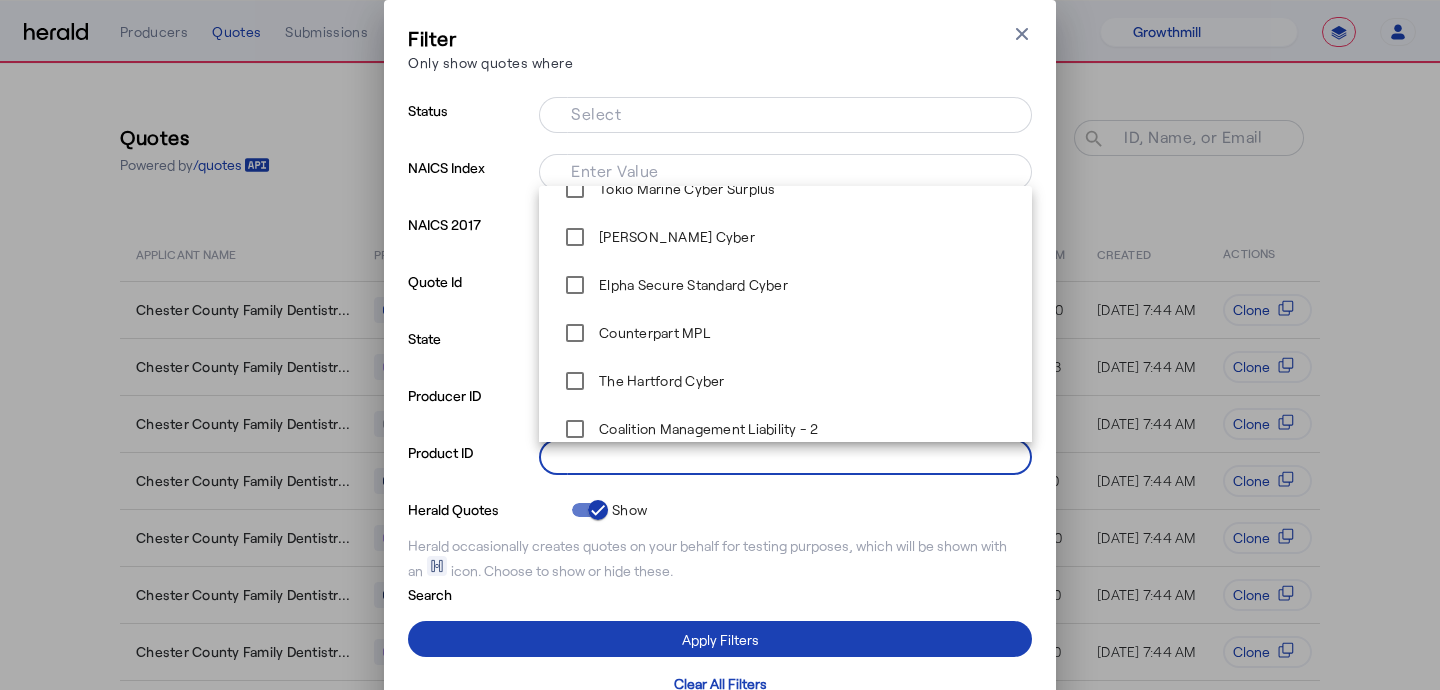 scroll, scrollTop: 880, scrollLeft: 0, axis: vertical 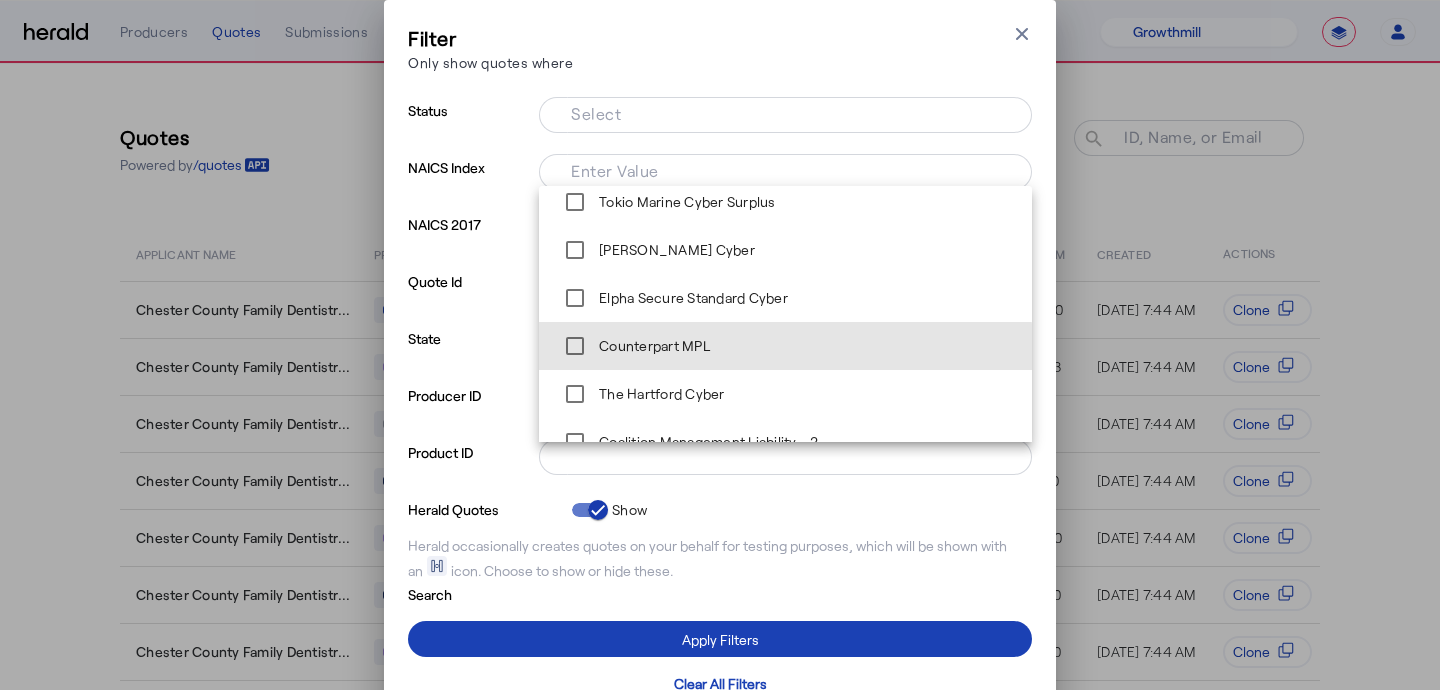 click on "Counterpart MPL" at bounding box center (785, 346) 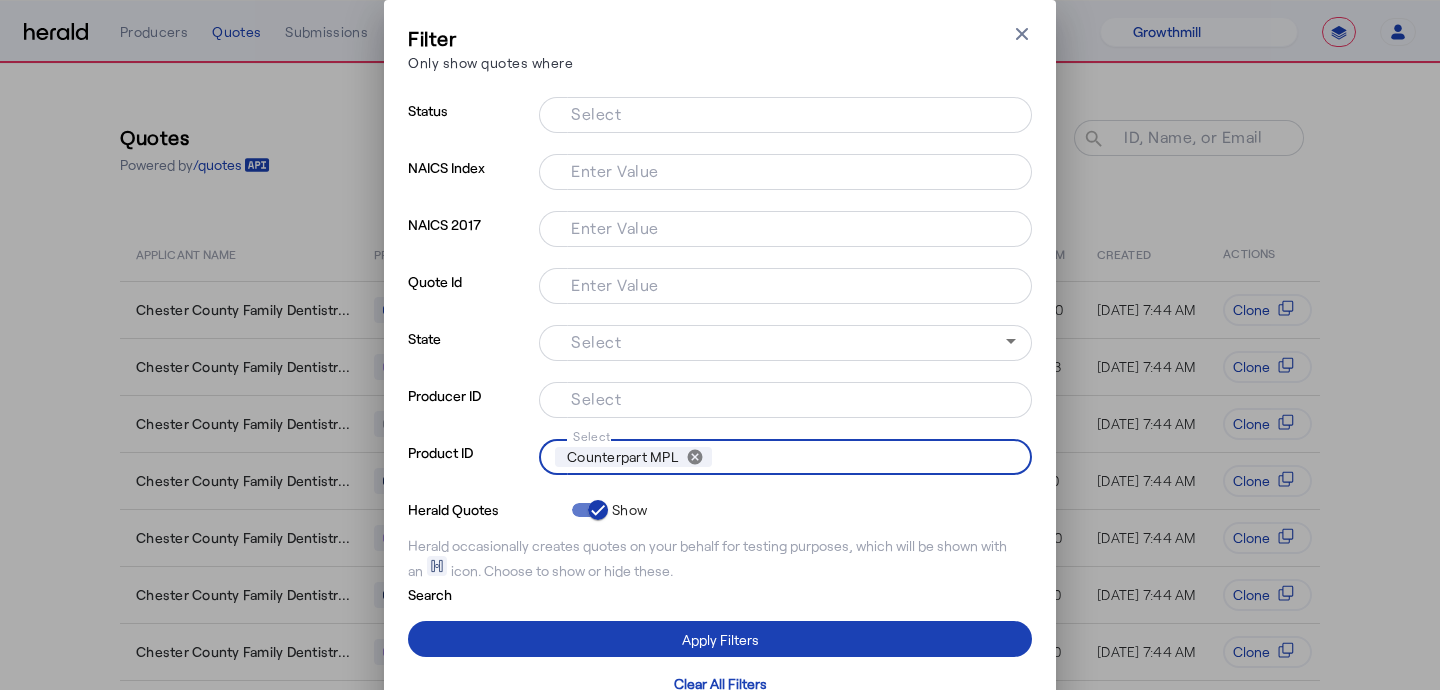 click on "Select" at bounding box center (864, 457) 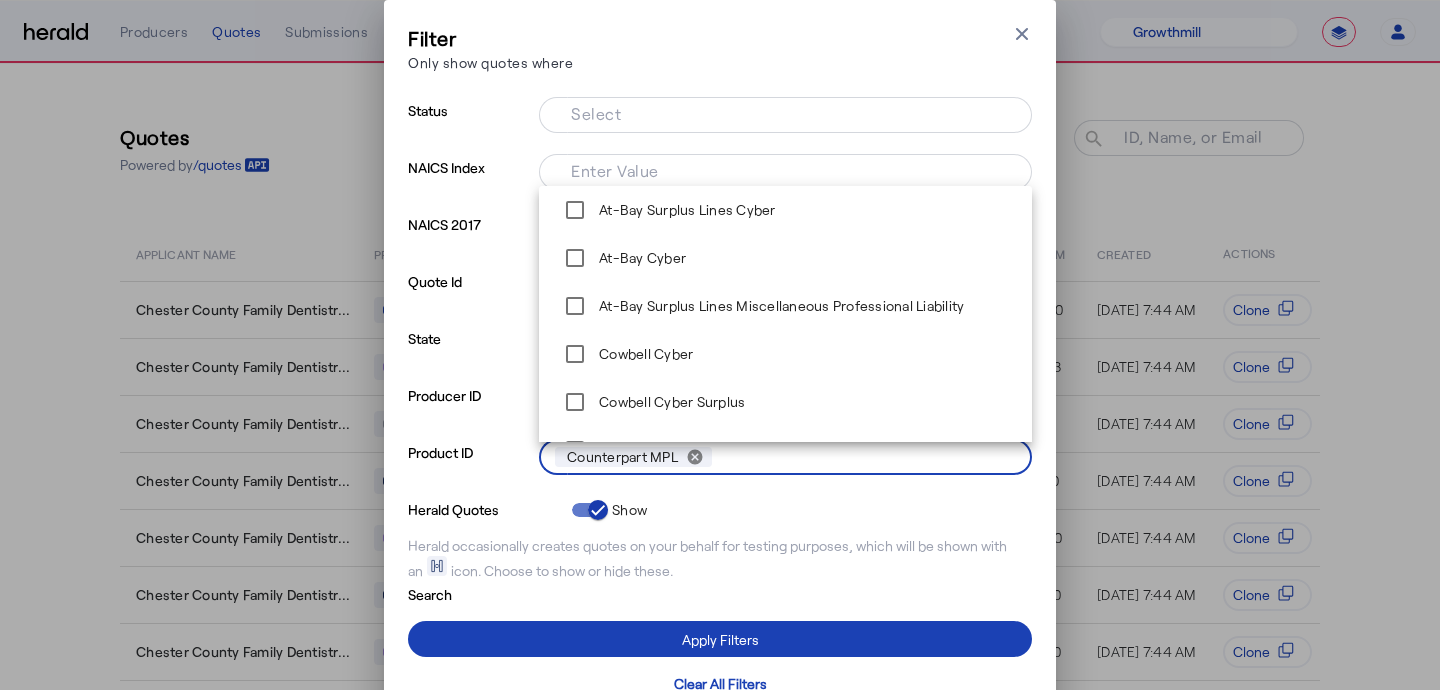 scroll, scrollTop: 251, scrollLeft: 0, axis: vertical 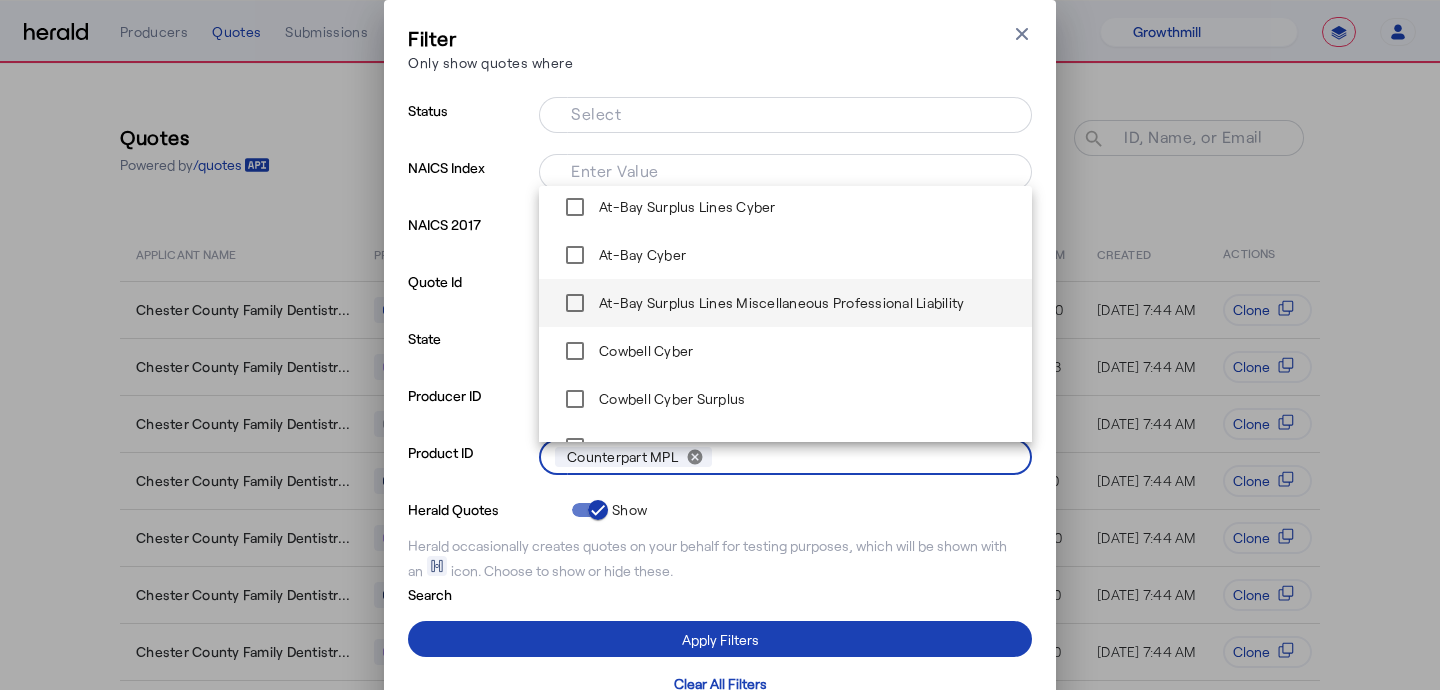 click on "At-Bay Surplus Lines Miscellaneous Professional Liability" at bounding box center (779, 303) 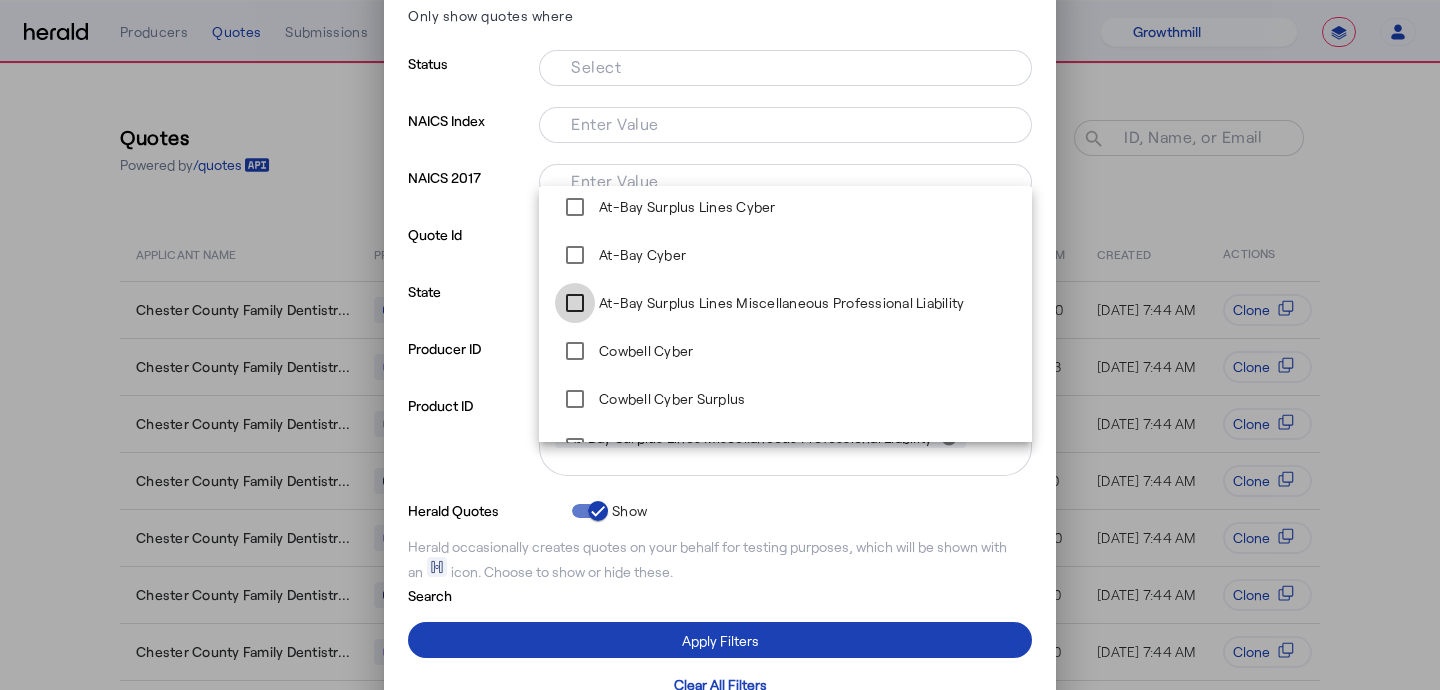 scroll, scrollTop: 48, scrollLeft: 0, axis: vertical 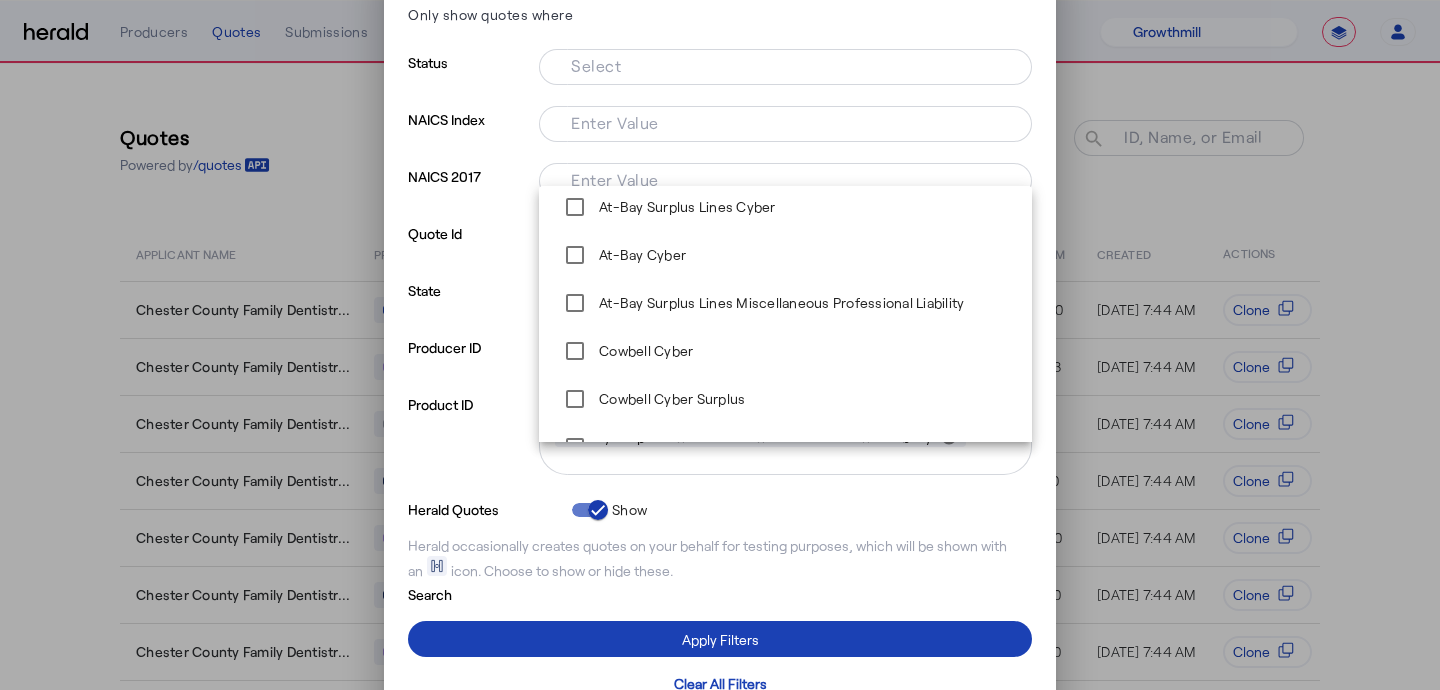click at bounding box center (720, 639) 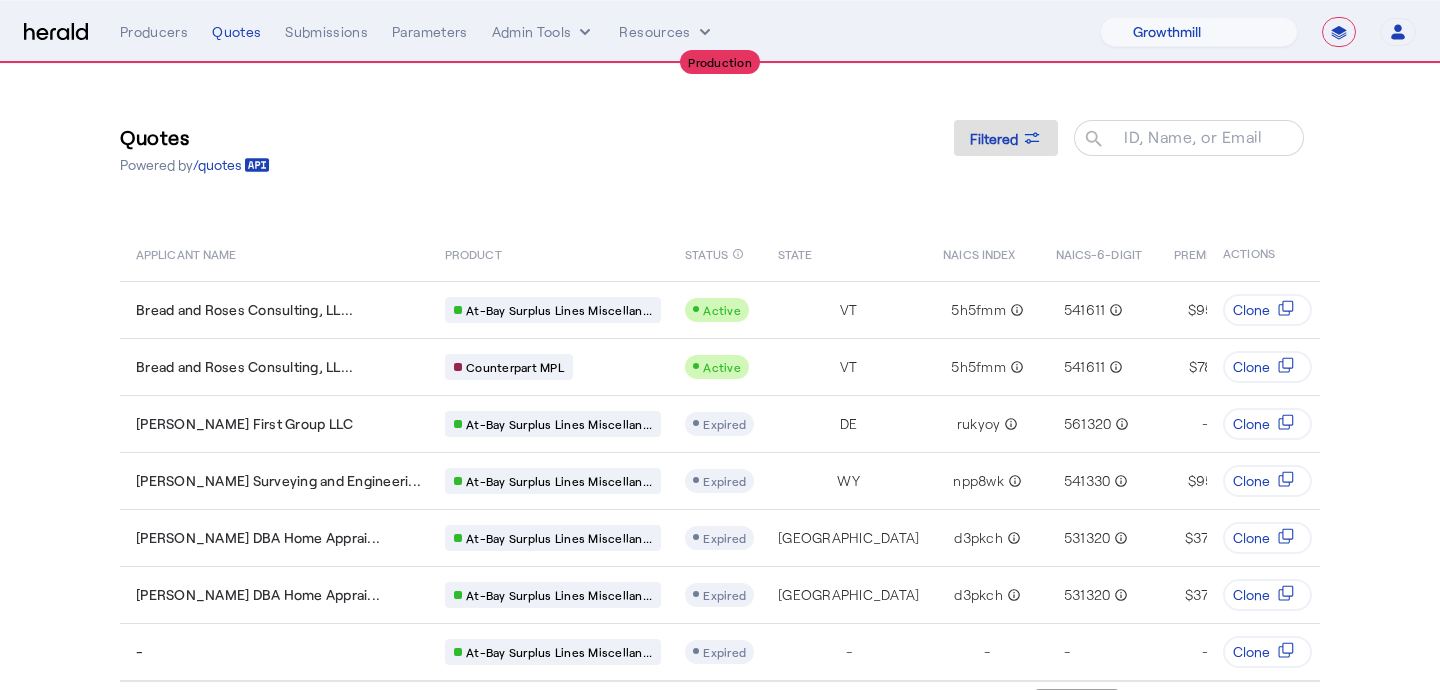 click on "**********" at bounding box center (1339, 32) 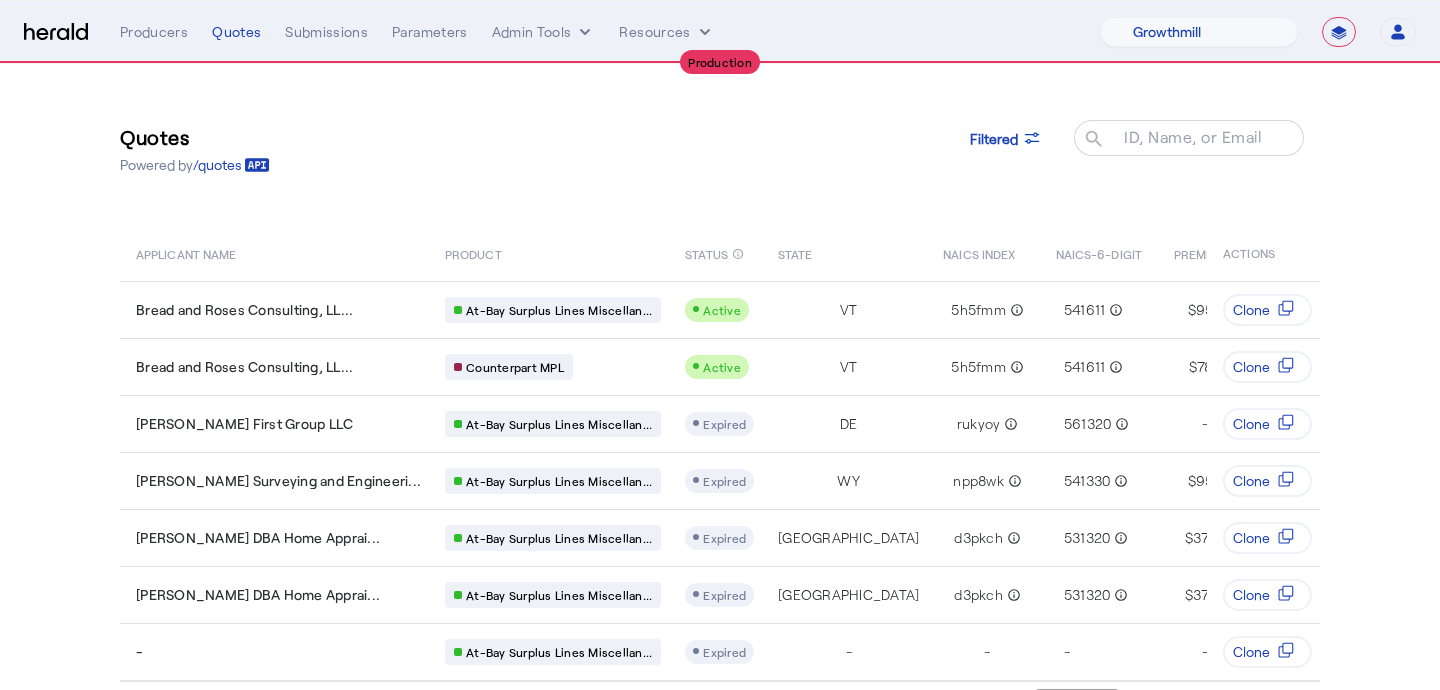 select on "*******" 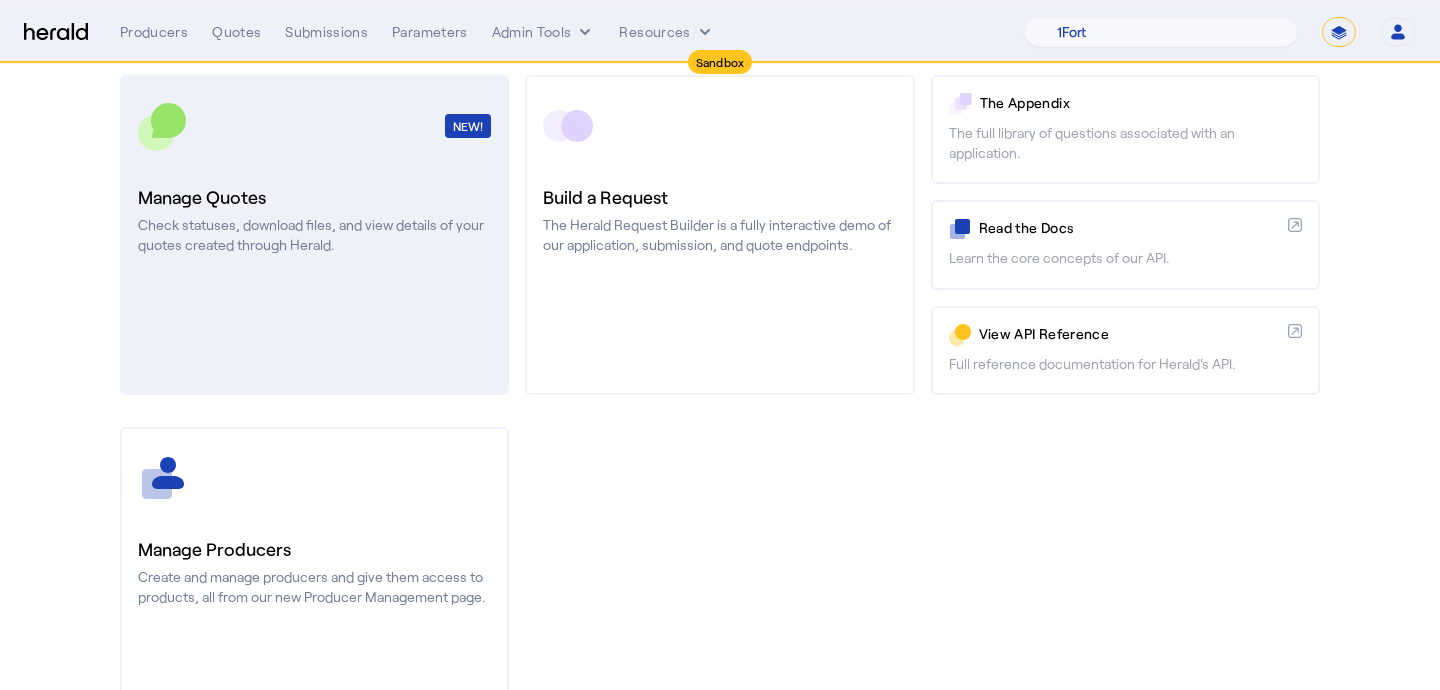 scroll, scrollTop: 202, scrollLeft: 0, axis: vertical 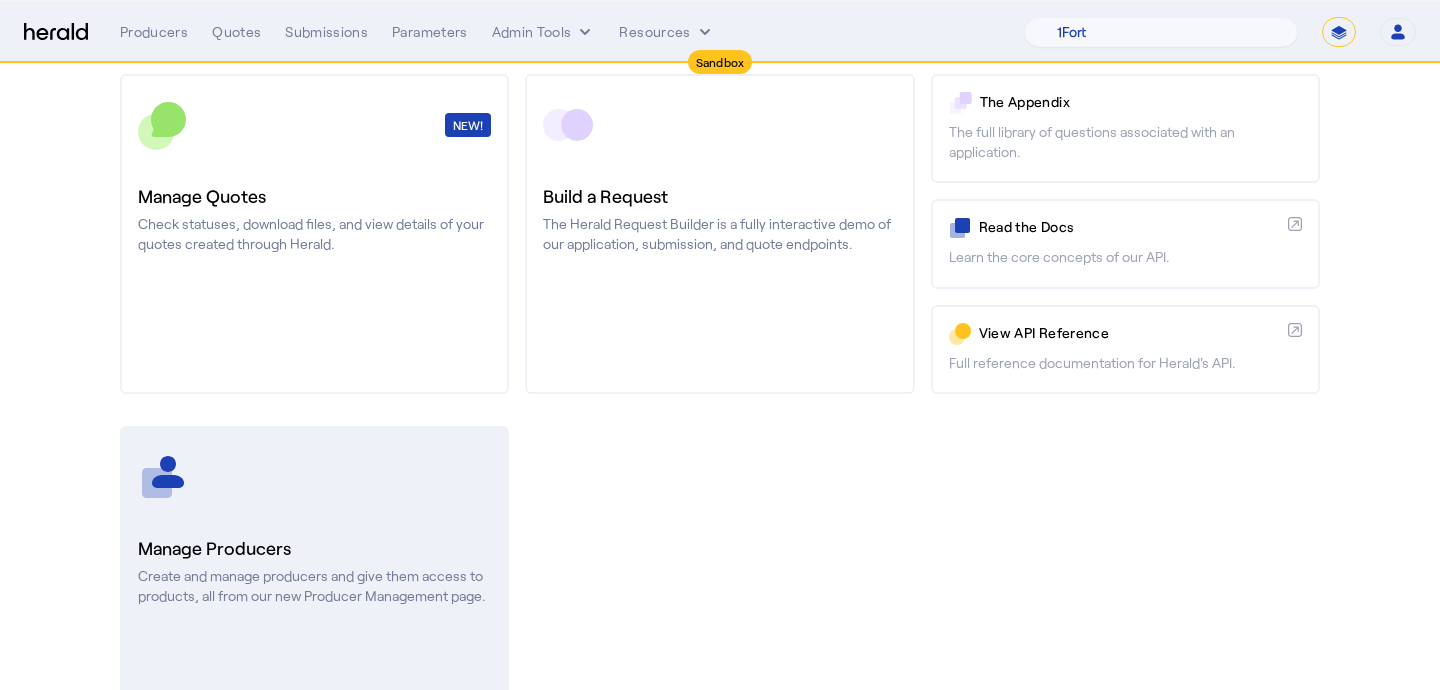 click 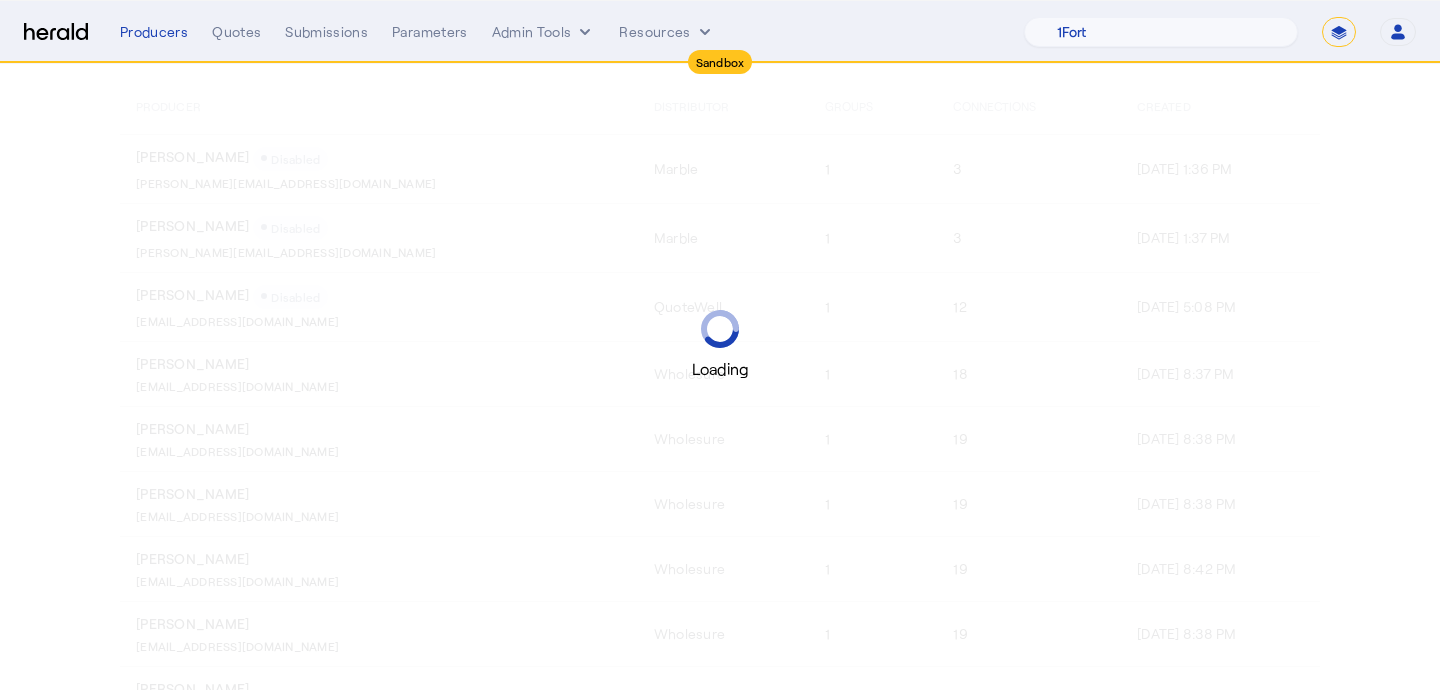 scroll, scrollTop: 0, scrollLeft: 0, axis: both 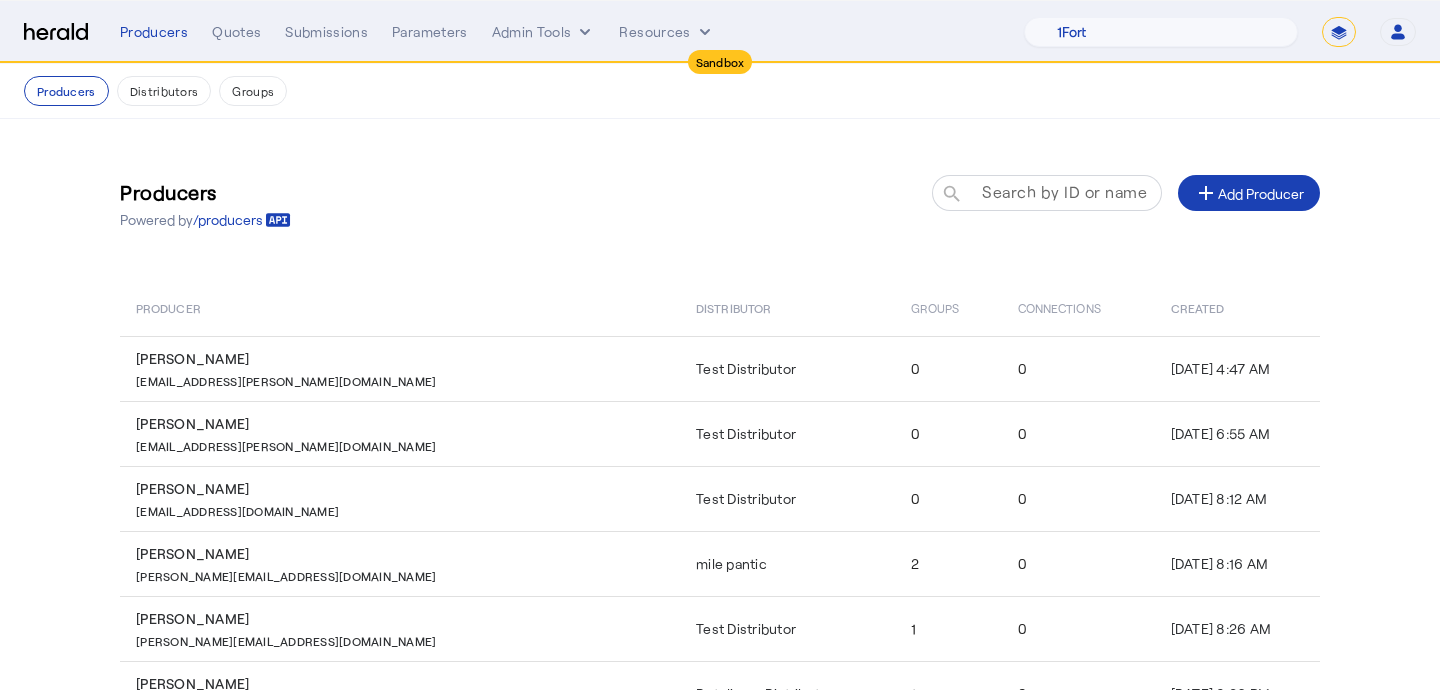 click on "Search by ID or name" at bounding box center (1064, 191) 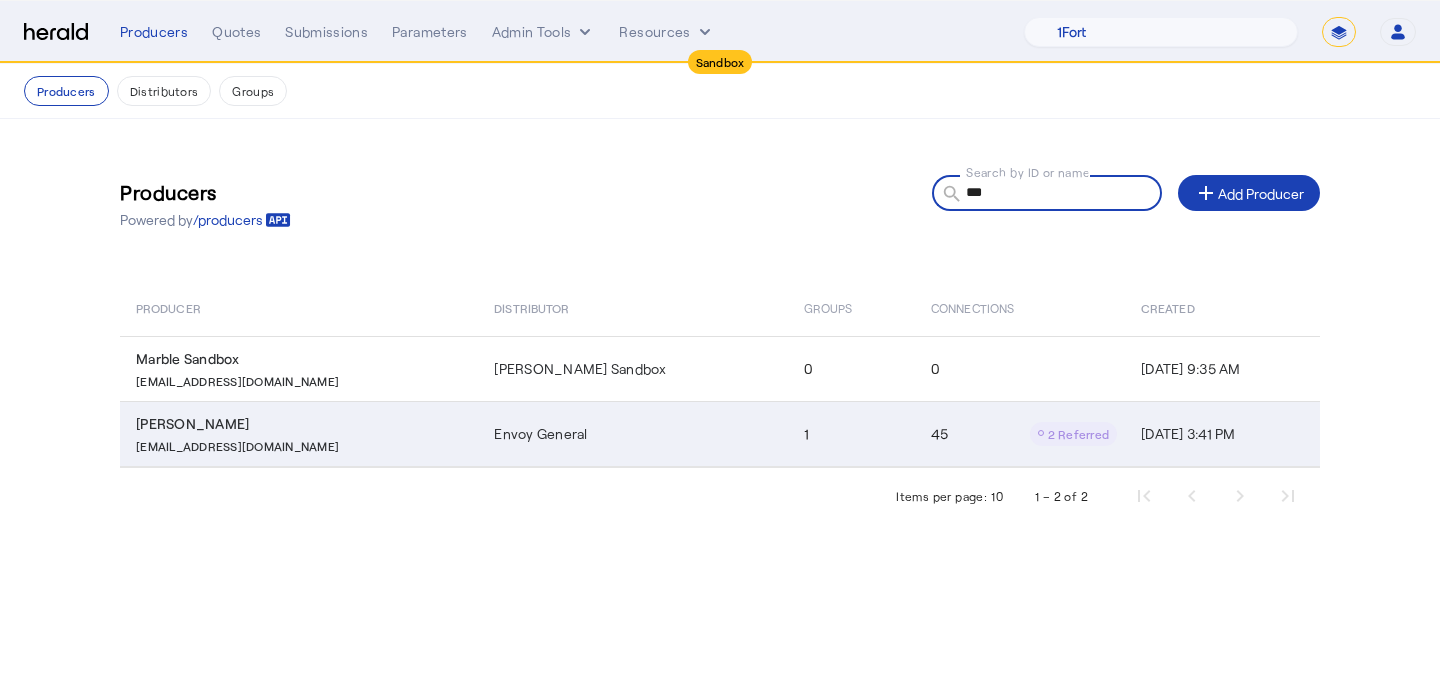type on "***" 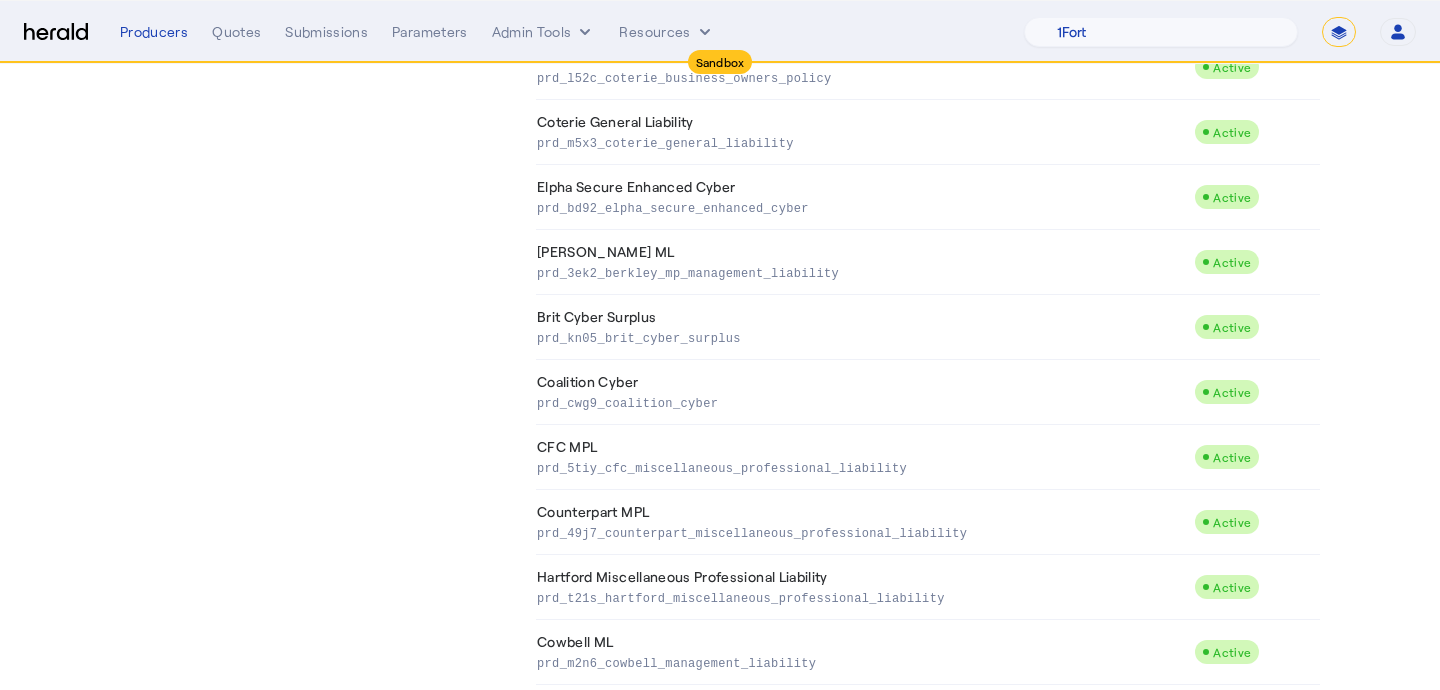 scroll, scrollTop: 2536, scrollLeft: 0, axis: vertical 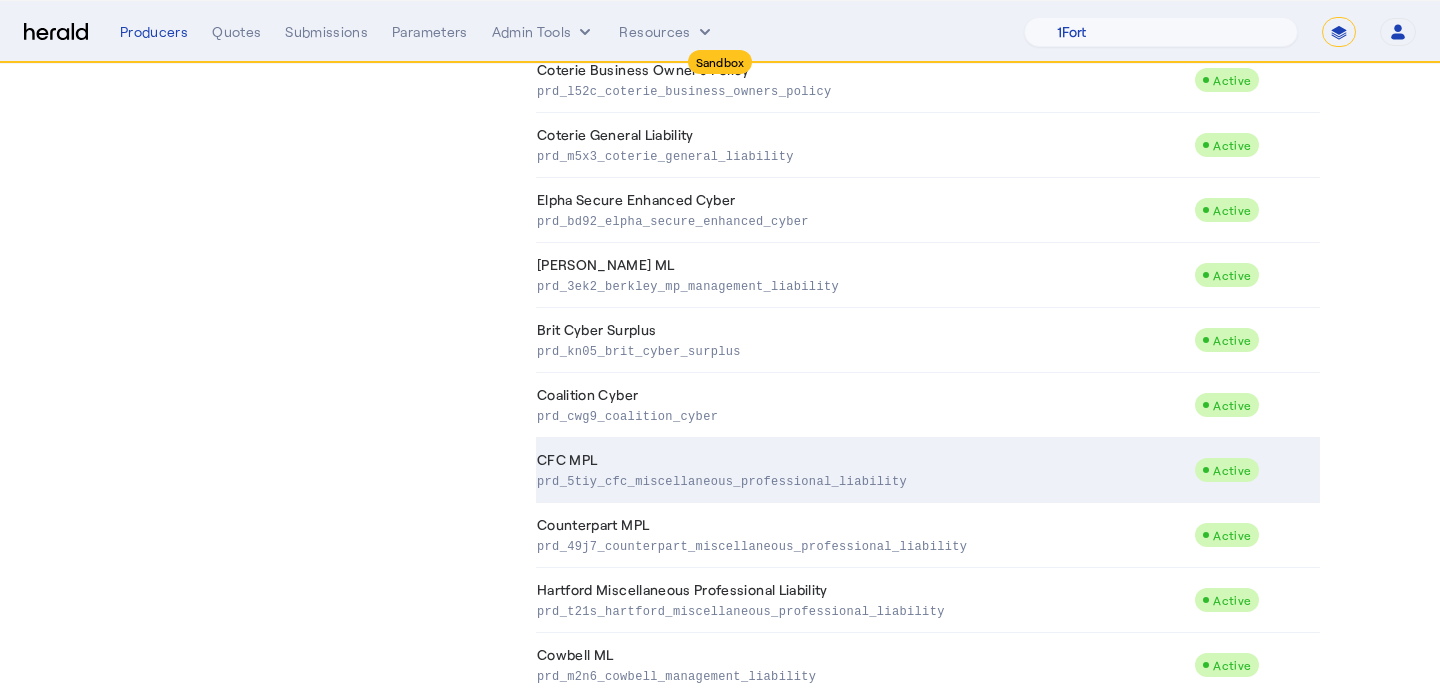 click on "CFC MPL  prd_5tiy_cfc_miscellaneous_professional_liability" 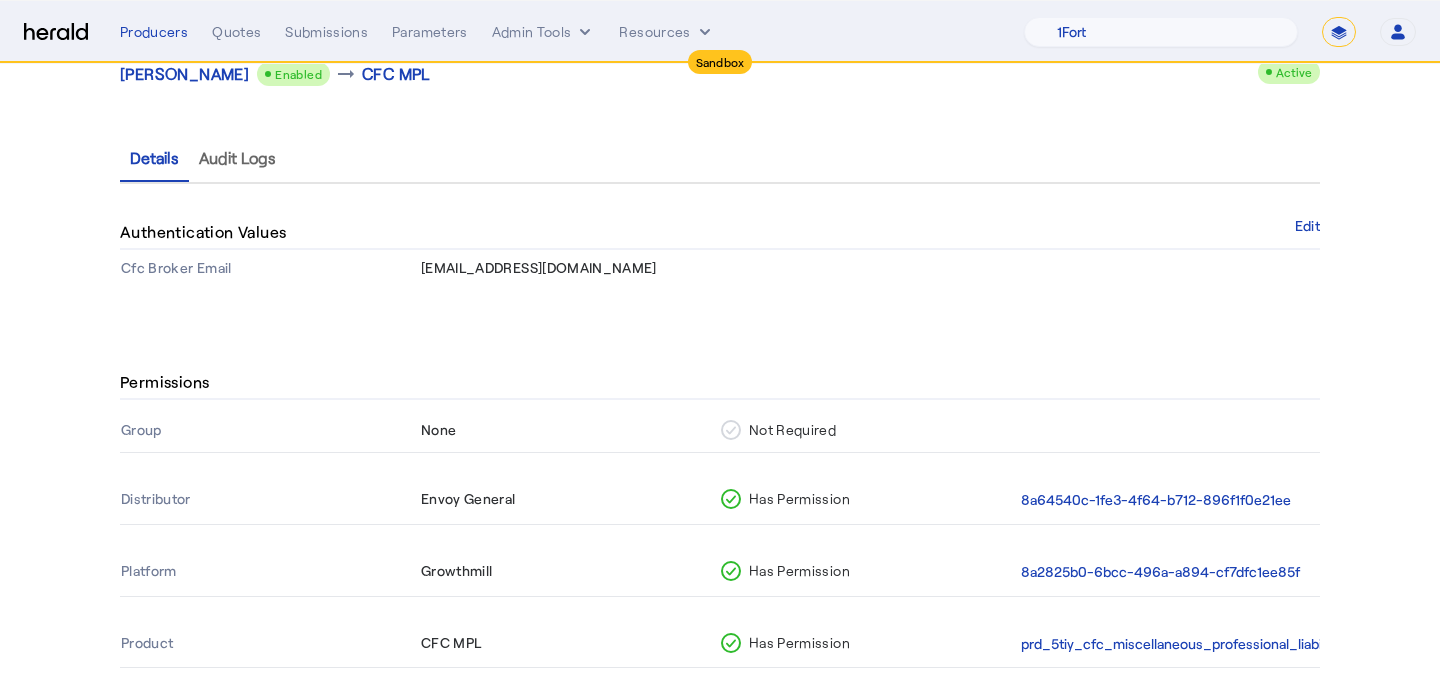 scroll, scrollTop: 137, scrollLeft: 0, axis: vertical 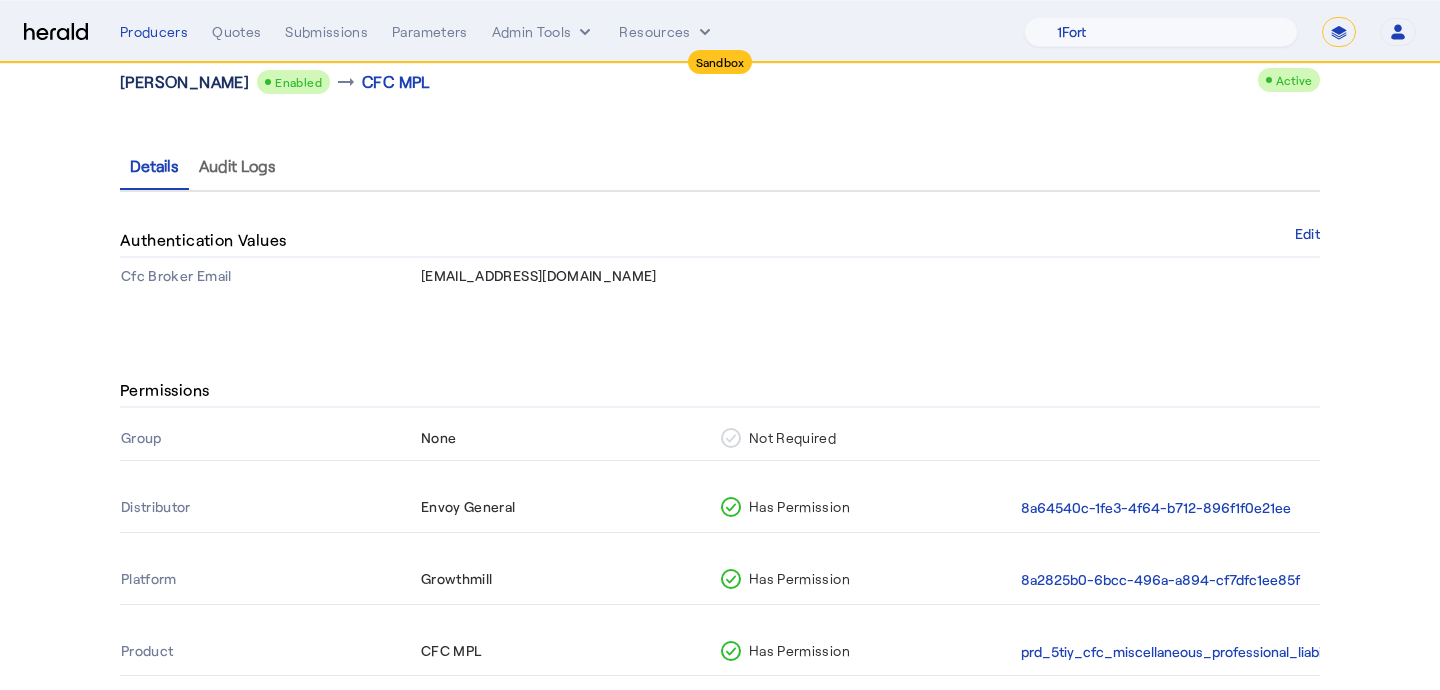 click on "[PERSON_NAME]" 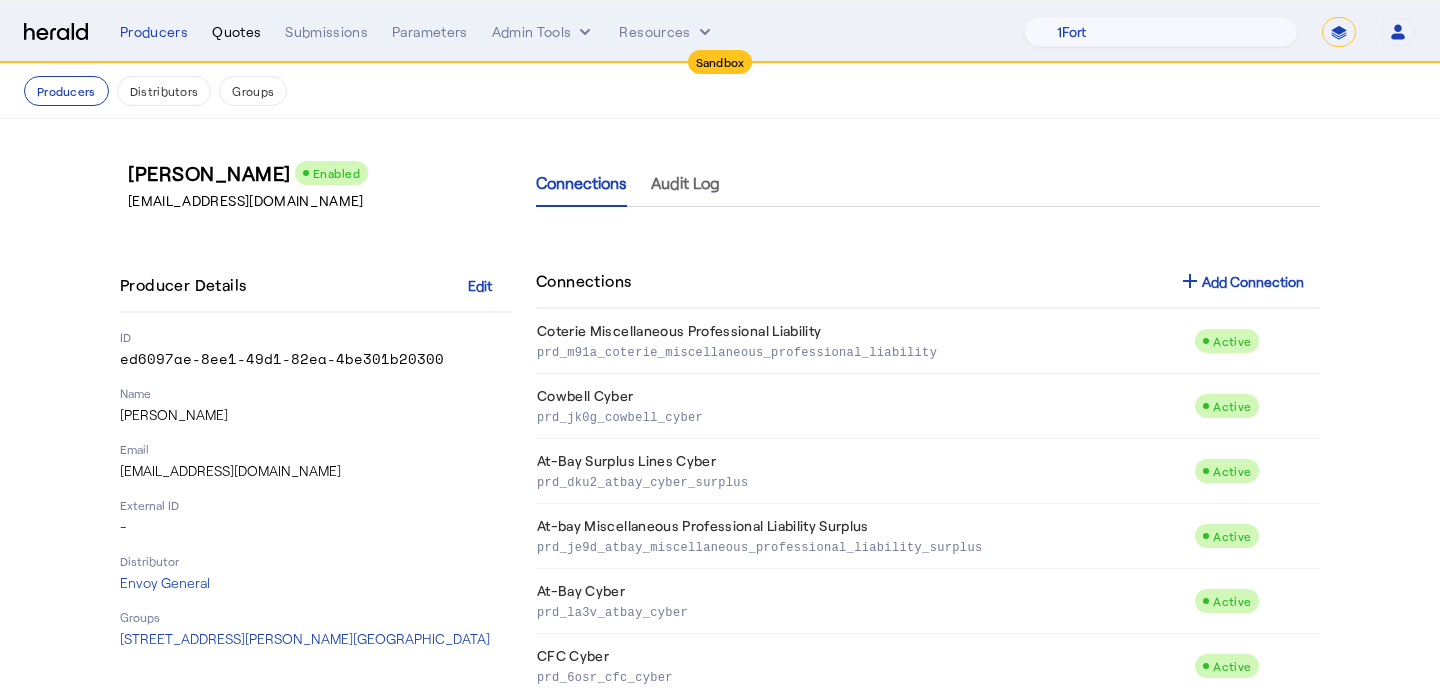 click on "Quotes" at bounding box center [236, 32] 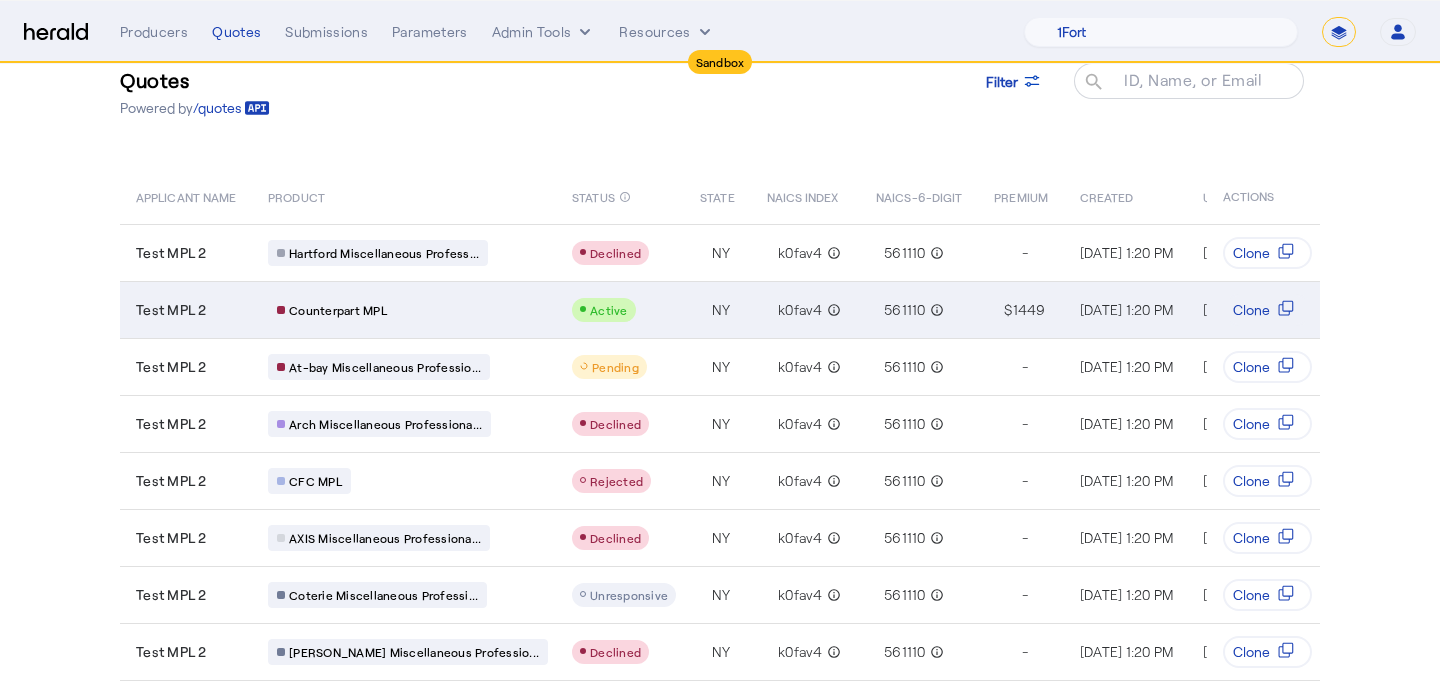scroll, scrollTop: 65, scrollLeft: 0, axis: vertical 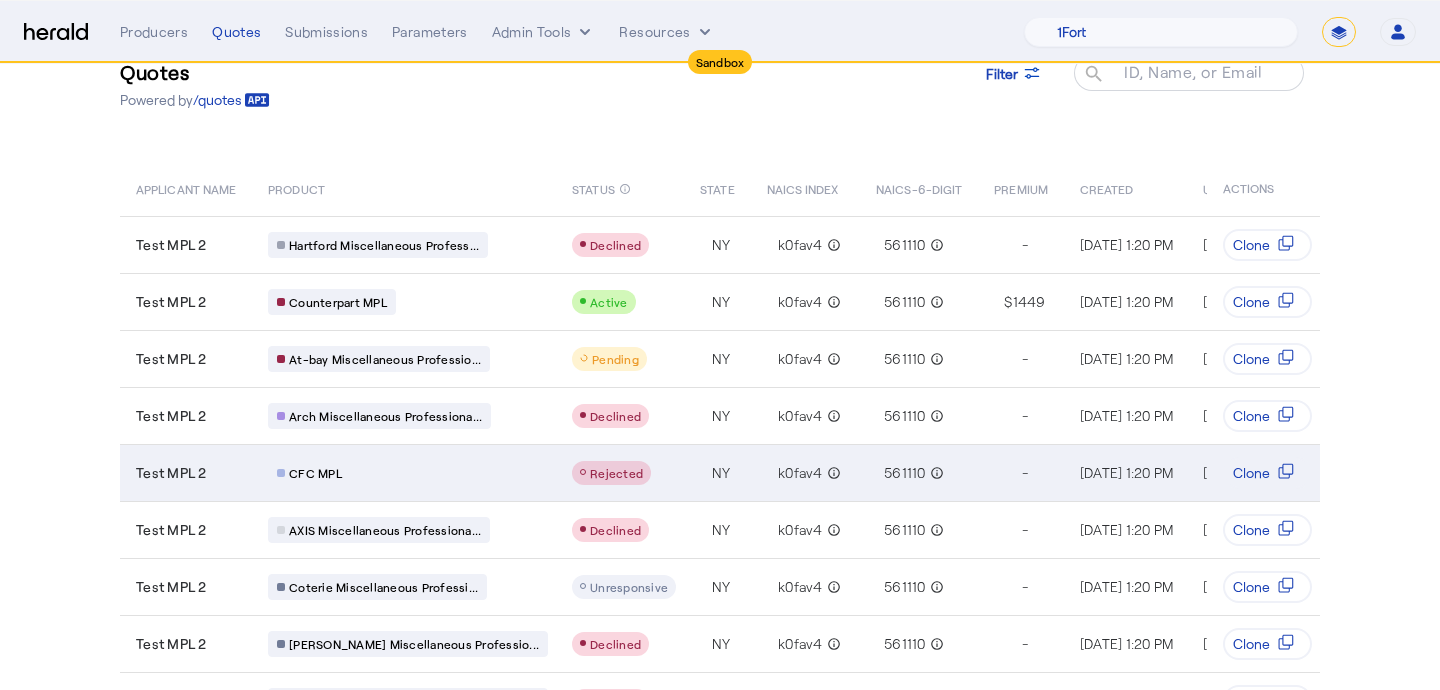 click on "k0fav4 info_outline" at bounding box center [806, 472] 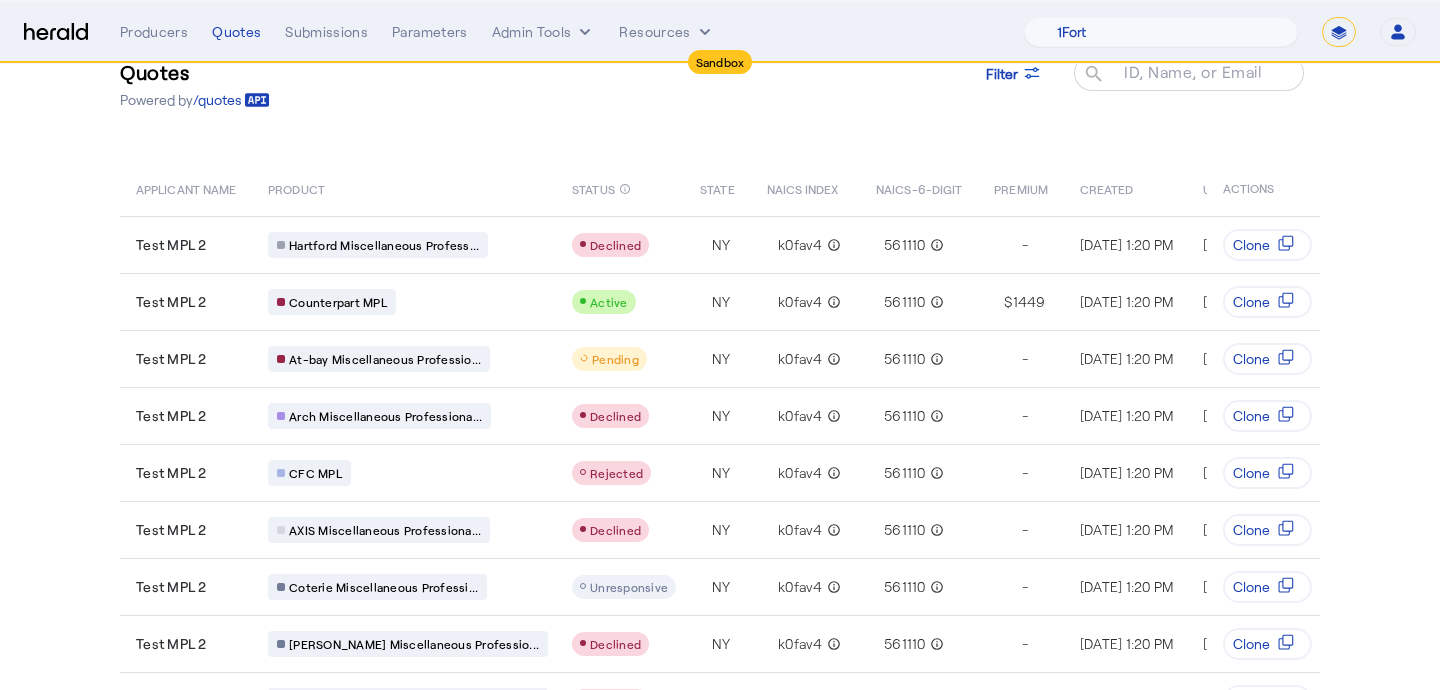 click on "Producers   Quotes   Submissions   Parameters   Admin Tools
Resources
1Fort   Acrisure   Acturis   Affinity Advisors   Affinity Risk   Agentero   AmWins   Anzen   Aon   Appulate   Arch   Assurely   BTIS   Babbix   Berxi   Billy   BindHQ   Bold Penguin    Bolt   Bond   Boxx   Brightway   Brit Demo Sandbox   Broker Buddha   Buddy   Bunker   Burns Wilcox   CNA Test   CRC   CS onboarding test account   Chubb Test   Citadel   Coalition   Coast   Coterie Test   Counterpart    CoverForce   CoverWallet   Coverdash   Coverhound   Cowbell   Cyber Example Platform   CyberPassport   Defy Insurance   Draftrs   ESpecialty   Embroker   Equal Parts   Exavalu   Ezyagent   Federacy Platform   FifthWall   Flow Speciality (Capitola)   Foundation   Founder Shield   Gaya   Gerent   GloveBox   Glow   Growthmill   HW Kaufman   Hartford Steam Boiler   Hawksoft   Heffernan Insurance Brokers   Herald Envoy Testing   HeraldAPI   Hypergato   Inchanted   Indemn.ai" at bounding box center [768, 32] 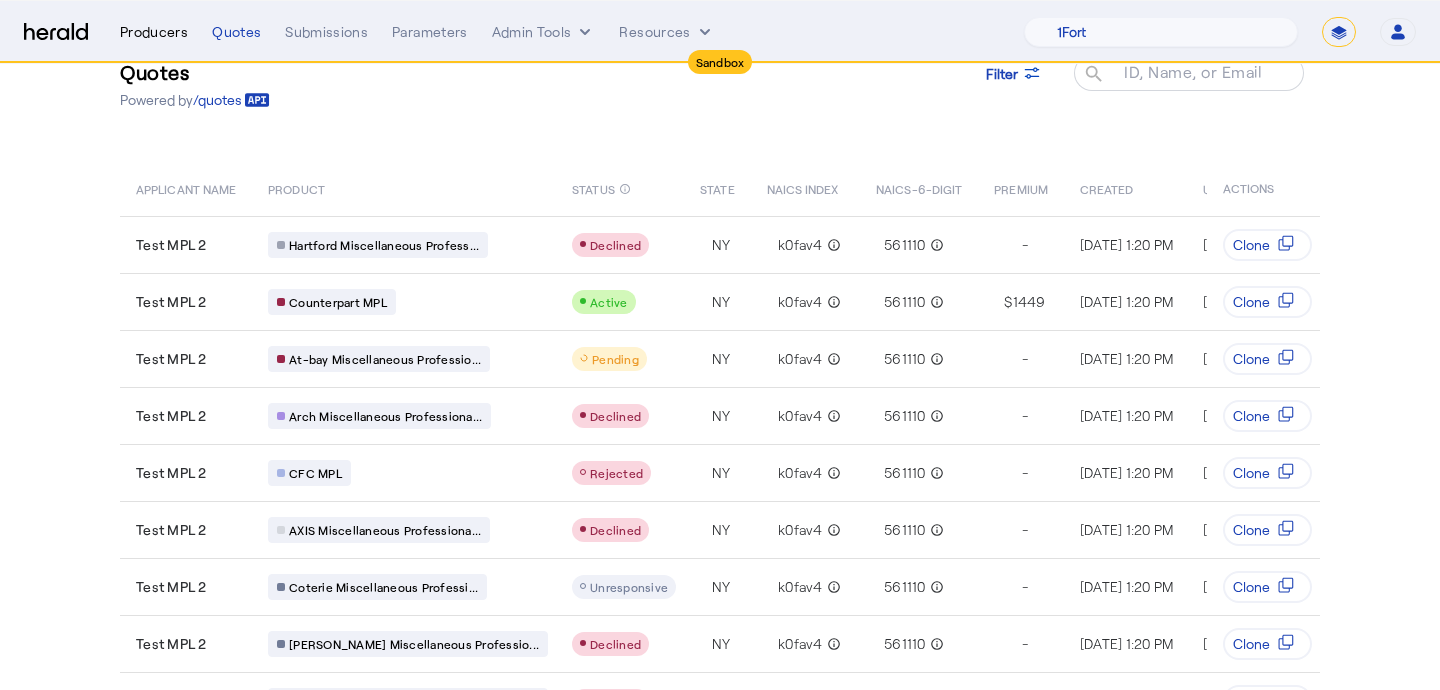 click on "Producers" at bounding box center [154, 32] 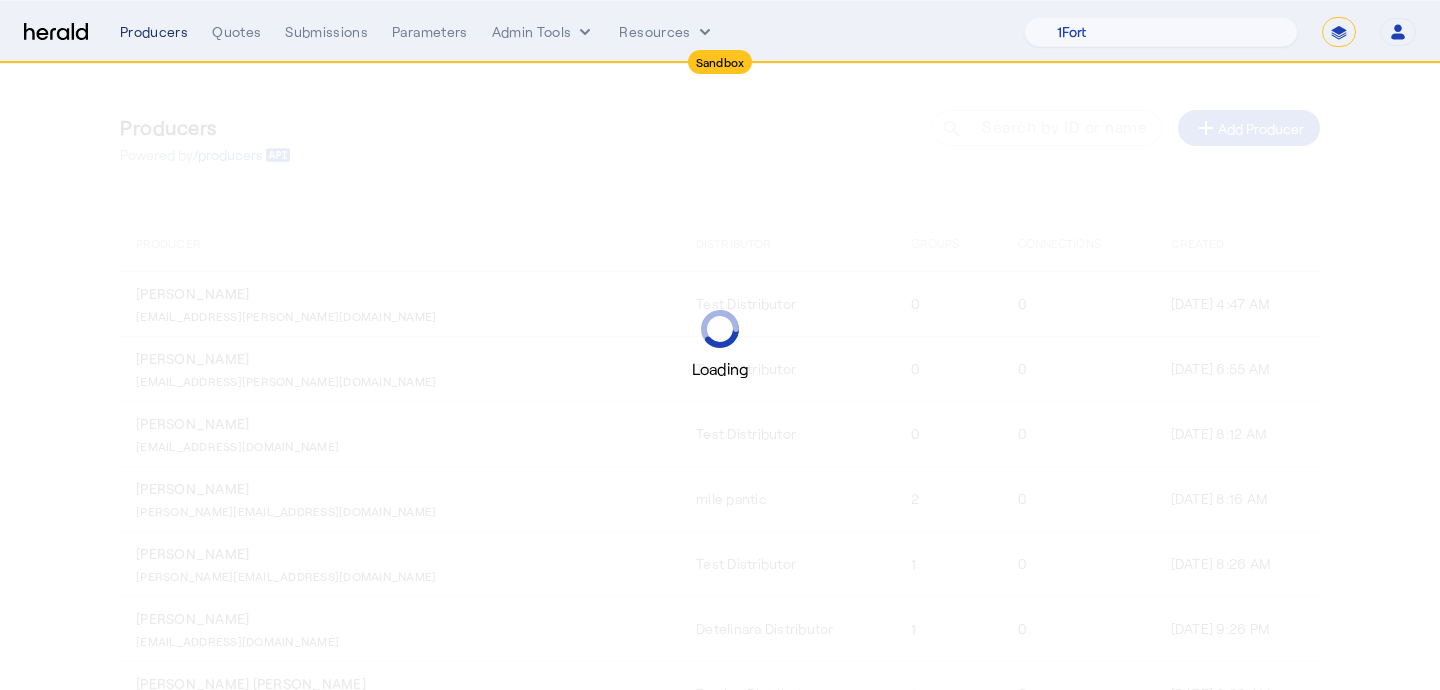 scroll, scrollTop: 0, scrollLeft: 0, axis: both 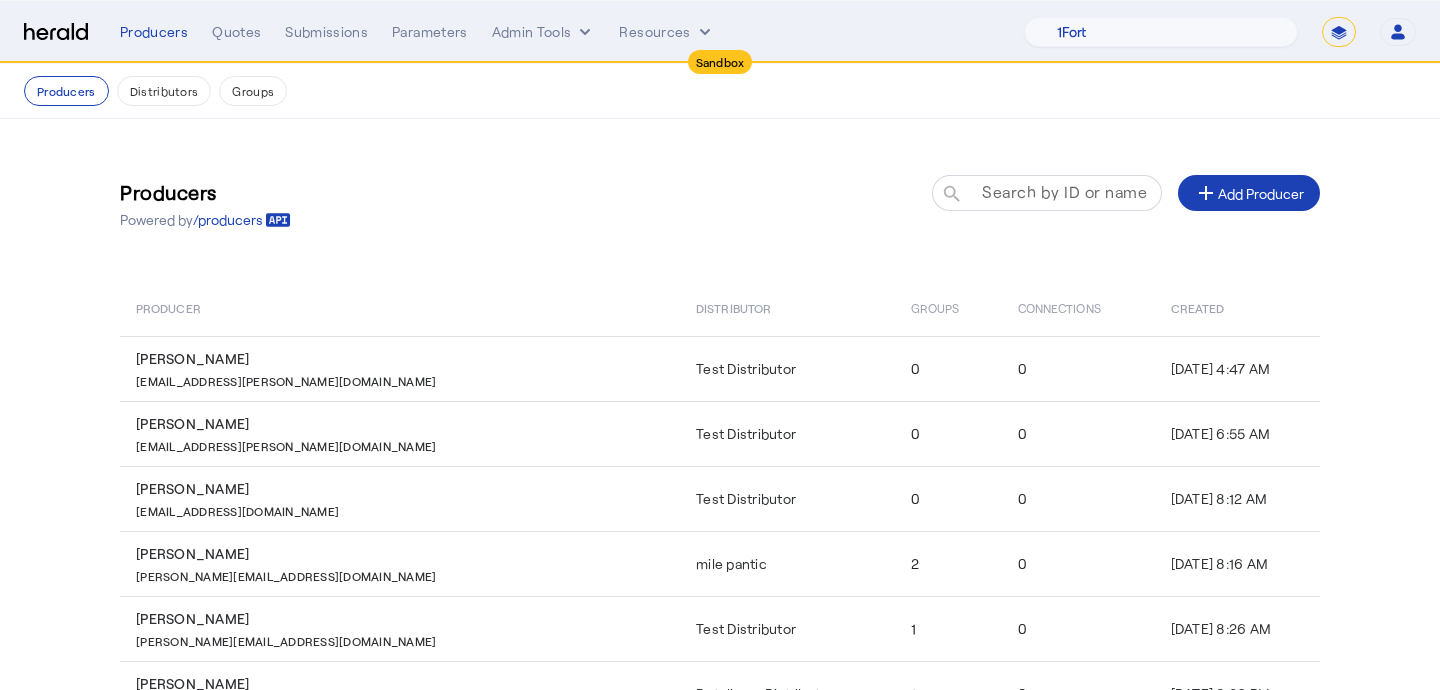 click on "Search by ID or name" at bounding box center [1064, 191] 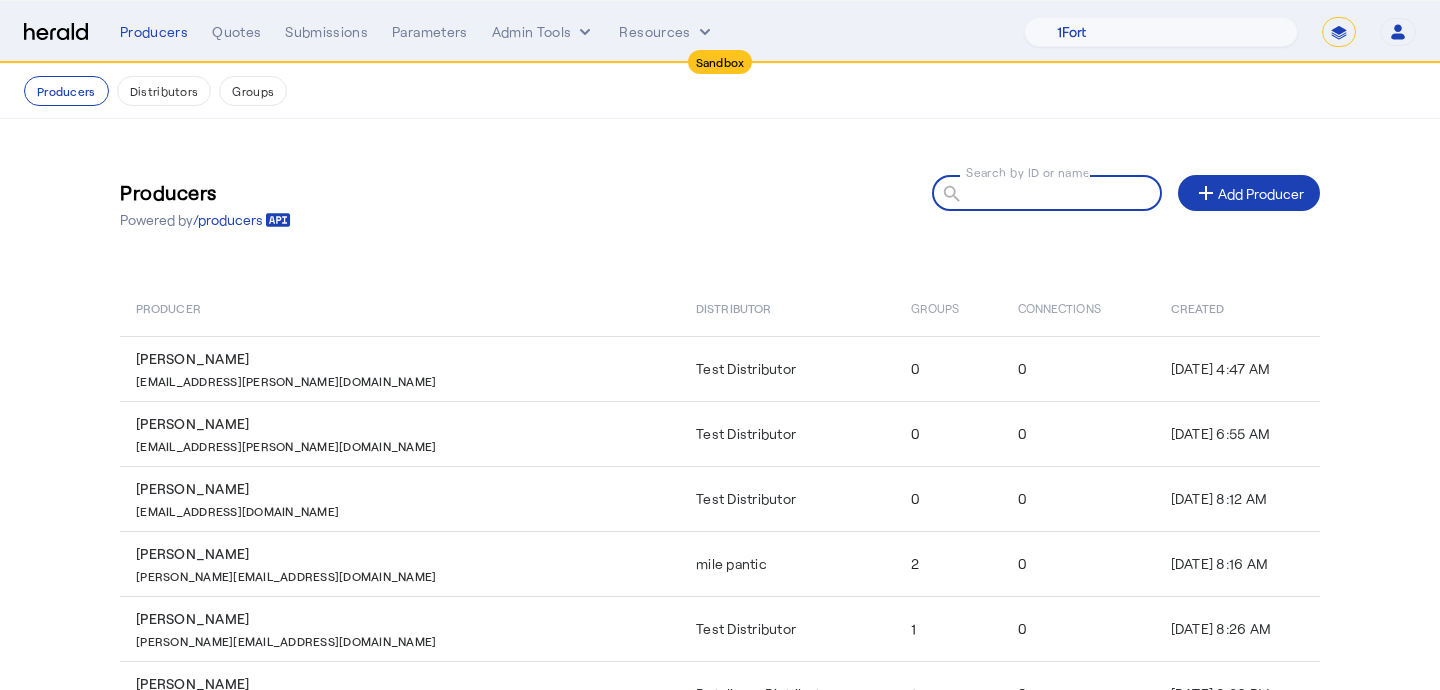 click on "Search by ID or name" at bounding box center (1056, 192) 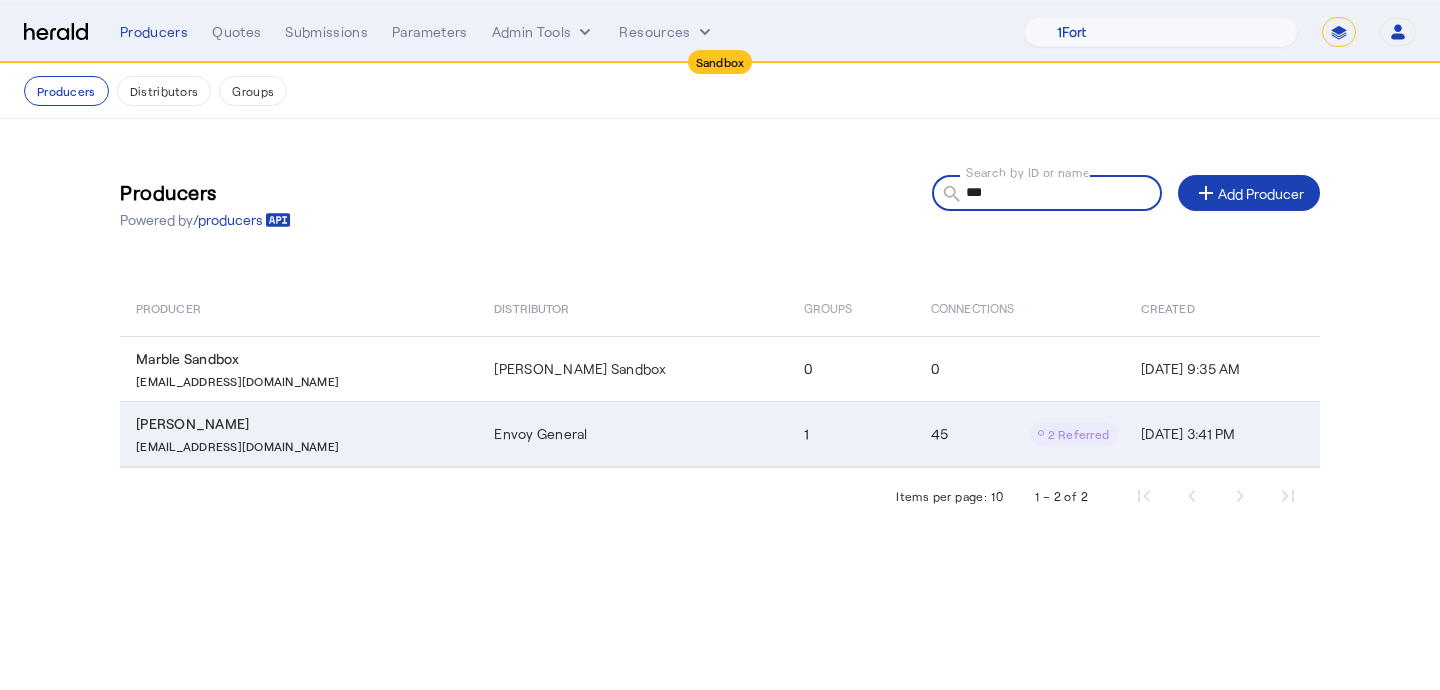 click on "45
2 Referred" 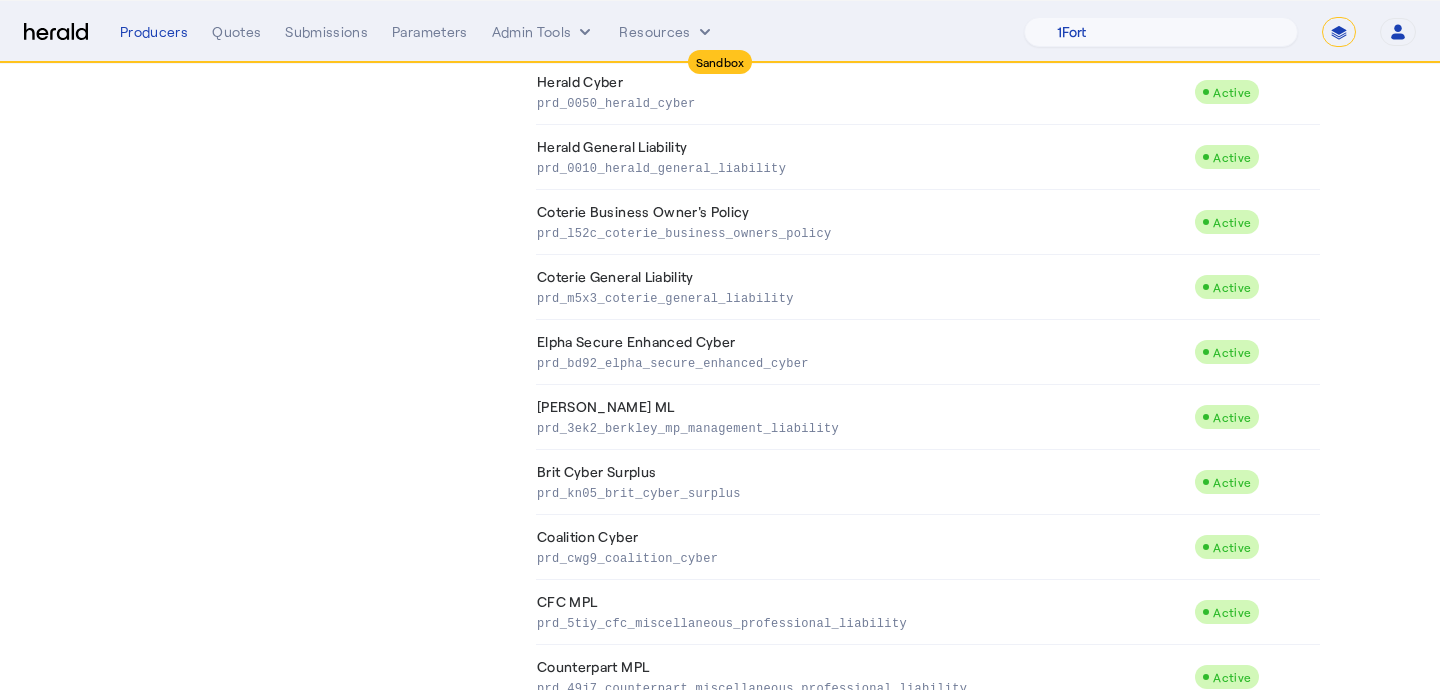 scroll, scrollTop: 2399, scrollLeft: 0, axis: vertical 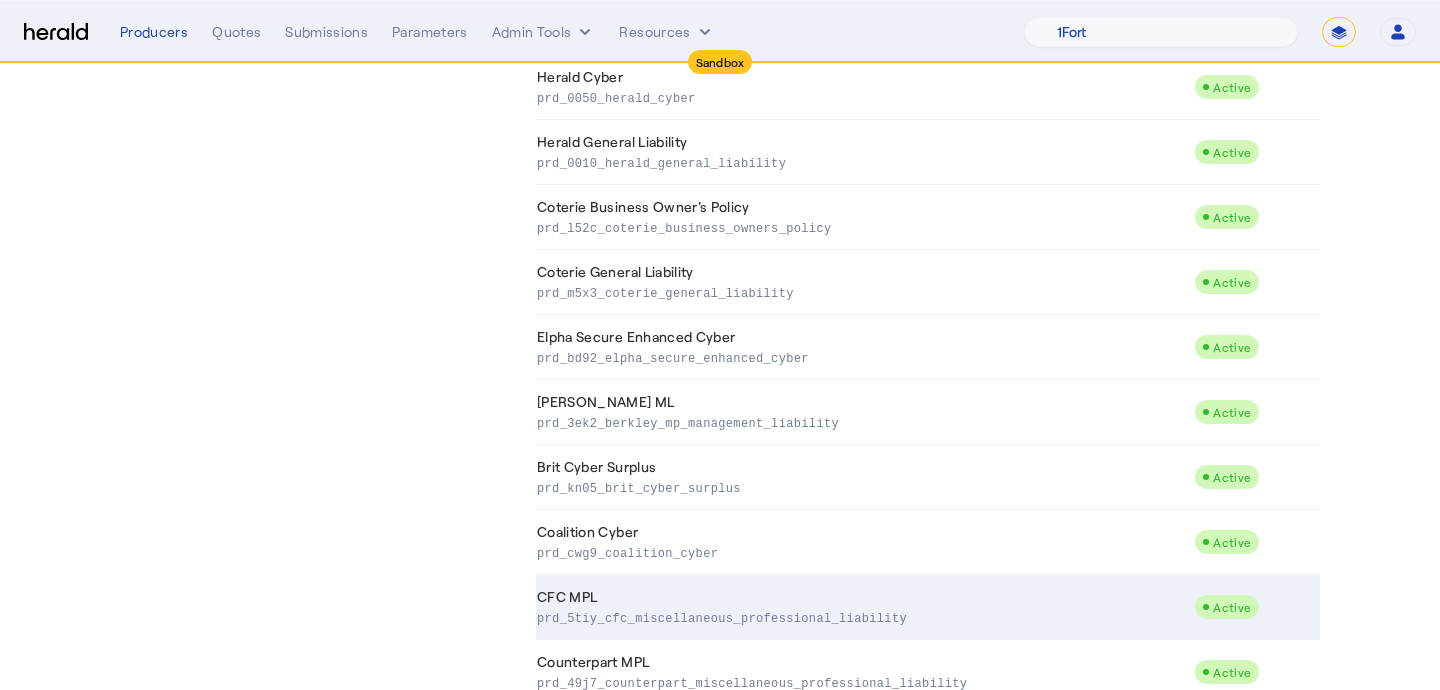 click on "CFC MPL  prd_5tiy_cfc_miscellaneous_professional_liability" 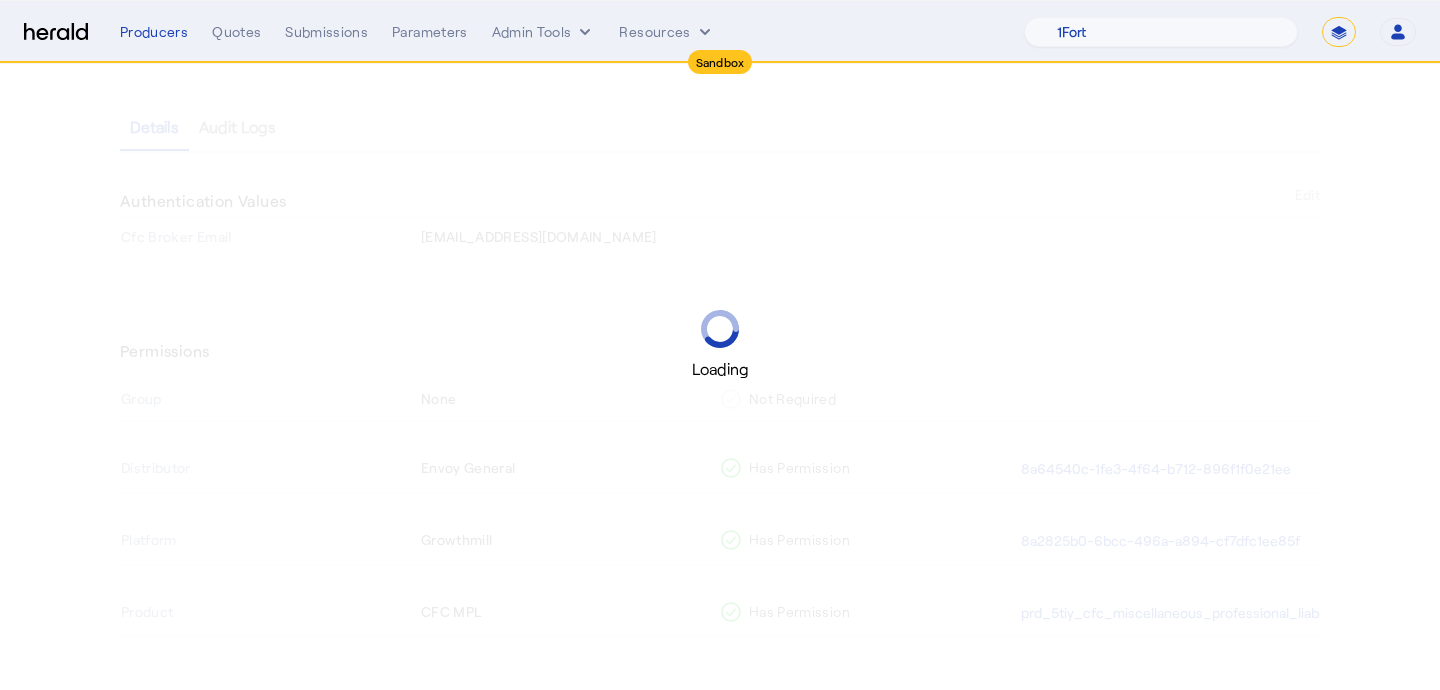 scroll, scrollTop: 187, scrollLeft: 0, axis: vertical 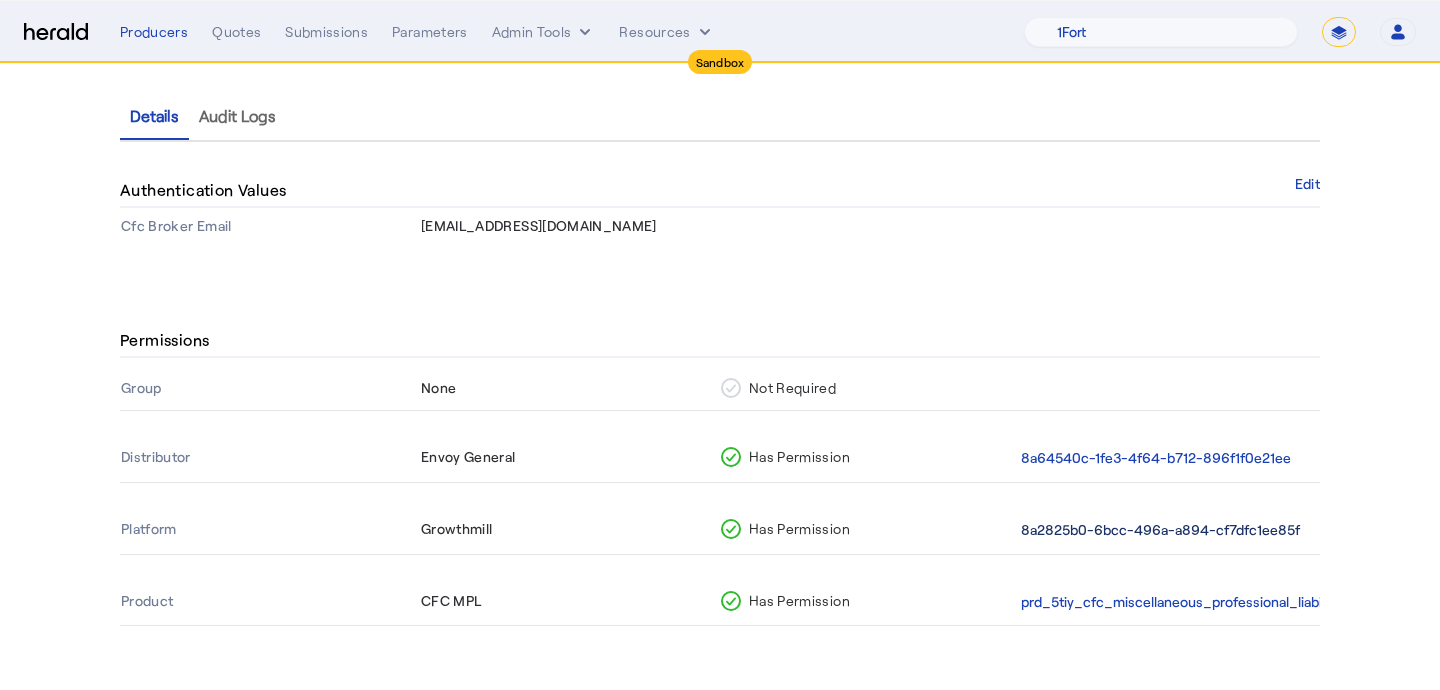 click on "8a2825b0-6bcc-496a-a894-cf7dfc1ee85f" 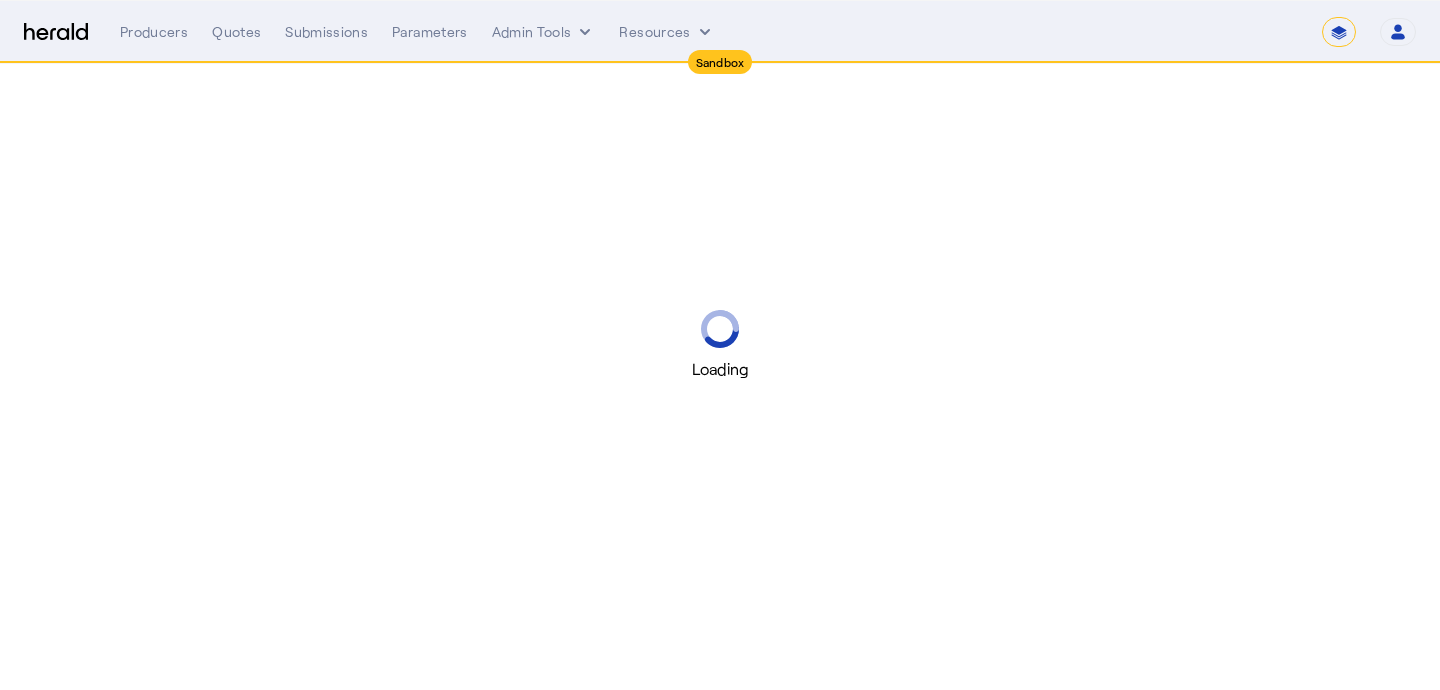 scroll, scrollTop: 0, scrollLeft: 0, axis: both 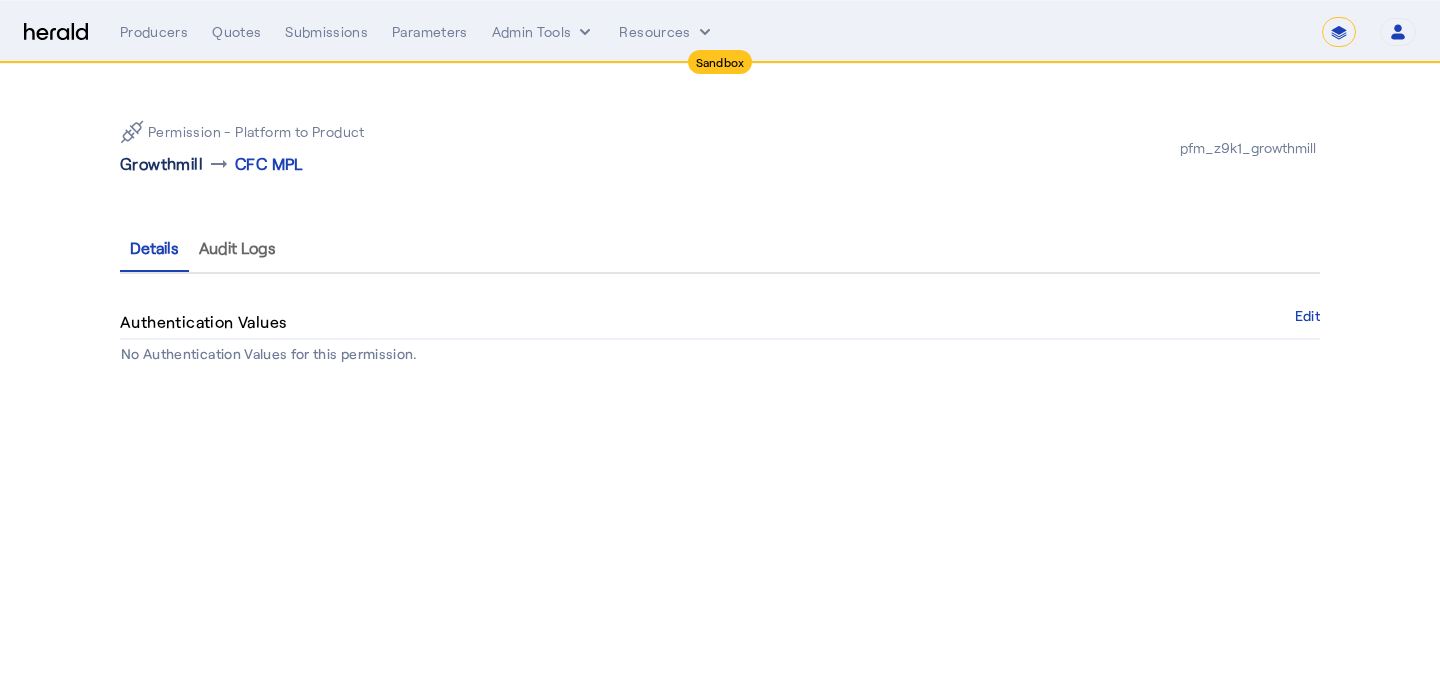 click on "Growthmill" 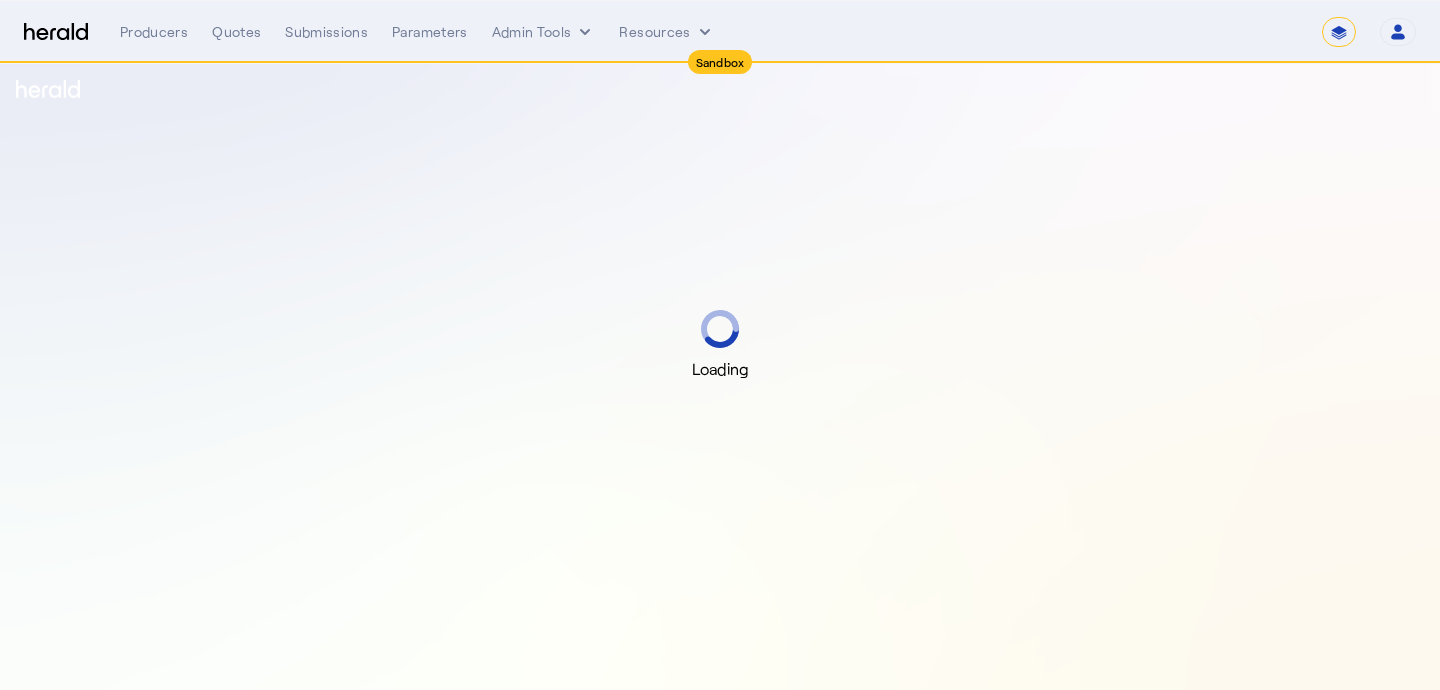 select on "*******" 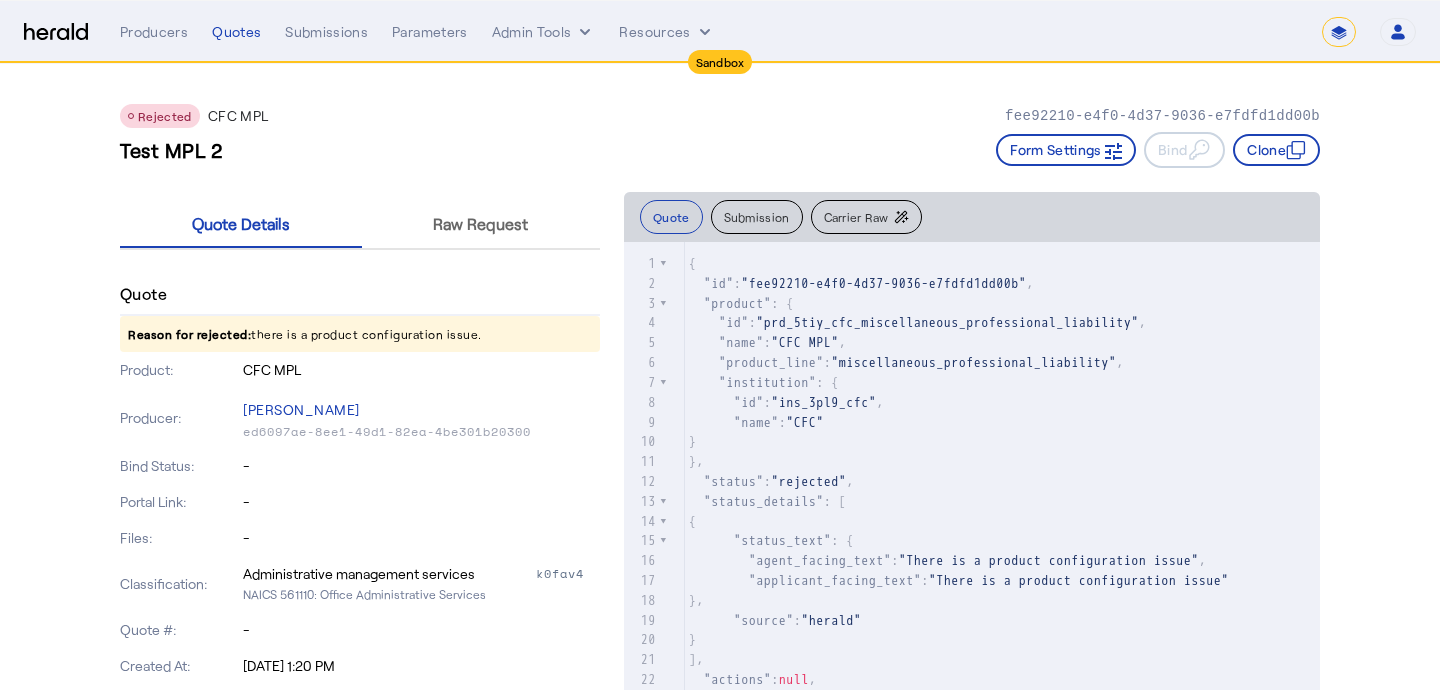 scroll, scrollTop: 57, scrollLeft: 0, axis: vertical 